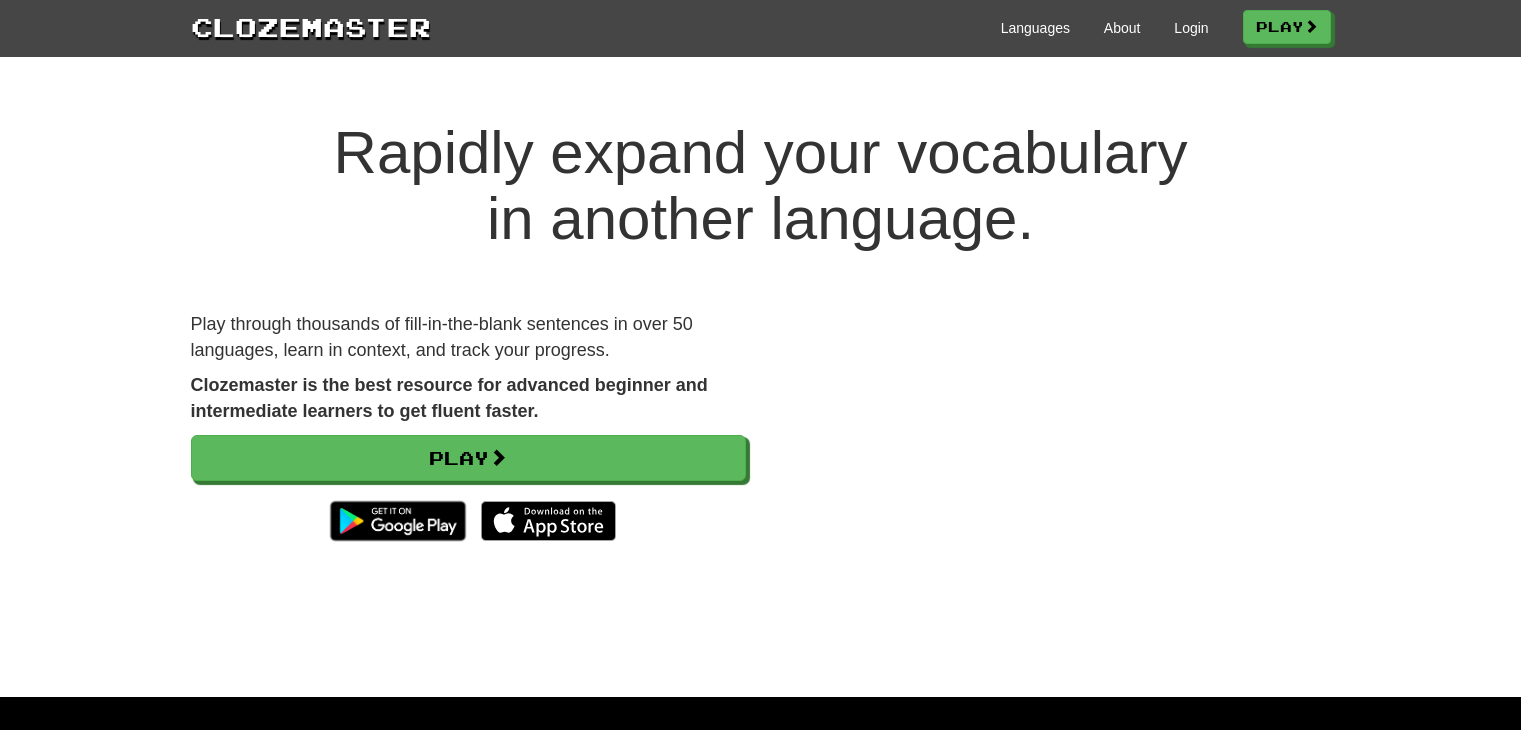 scroll, scrollTop: 0, scrollLeft: 0, axis: both 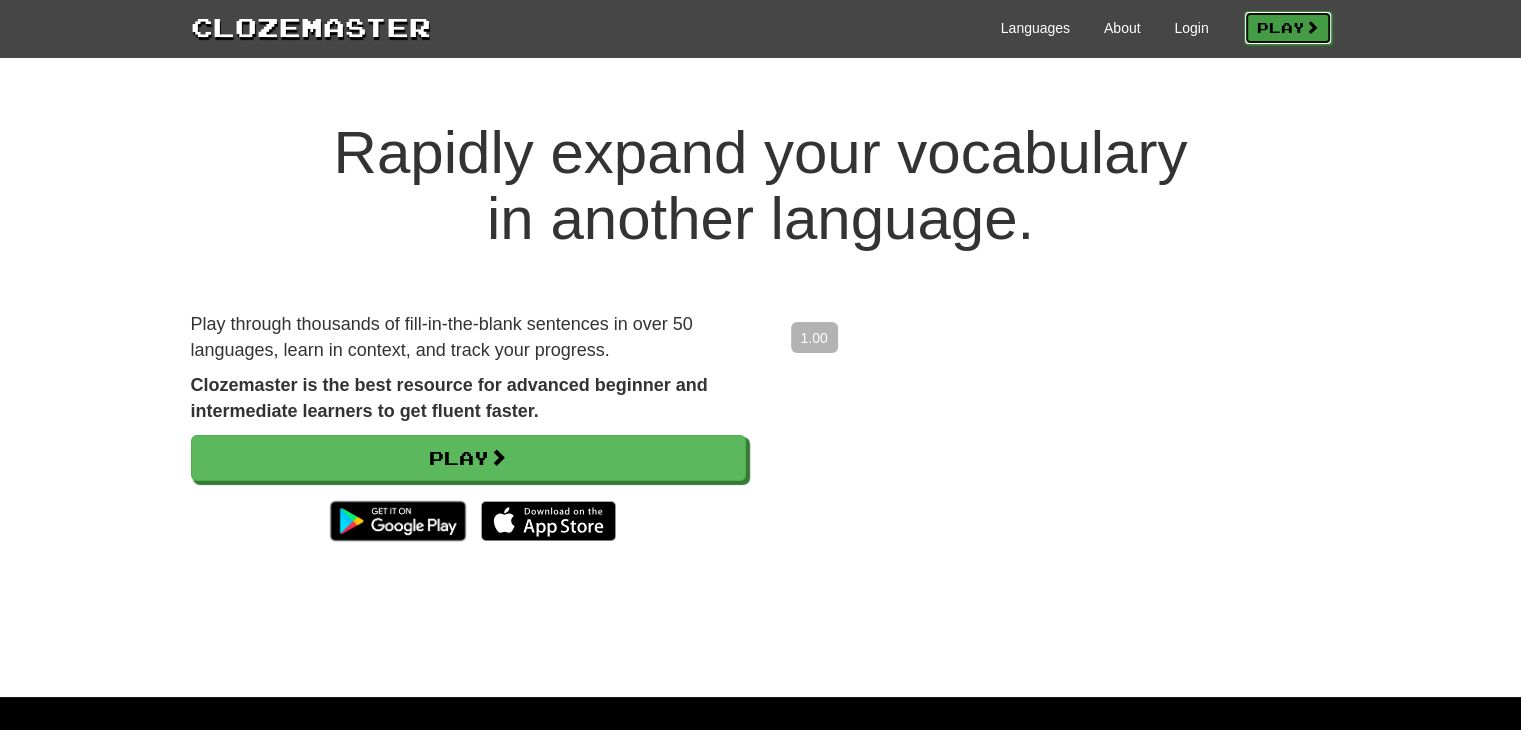 click on "Play" at bounding box center (1288, 28) 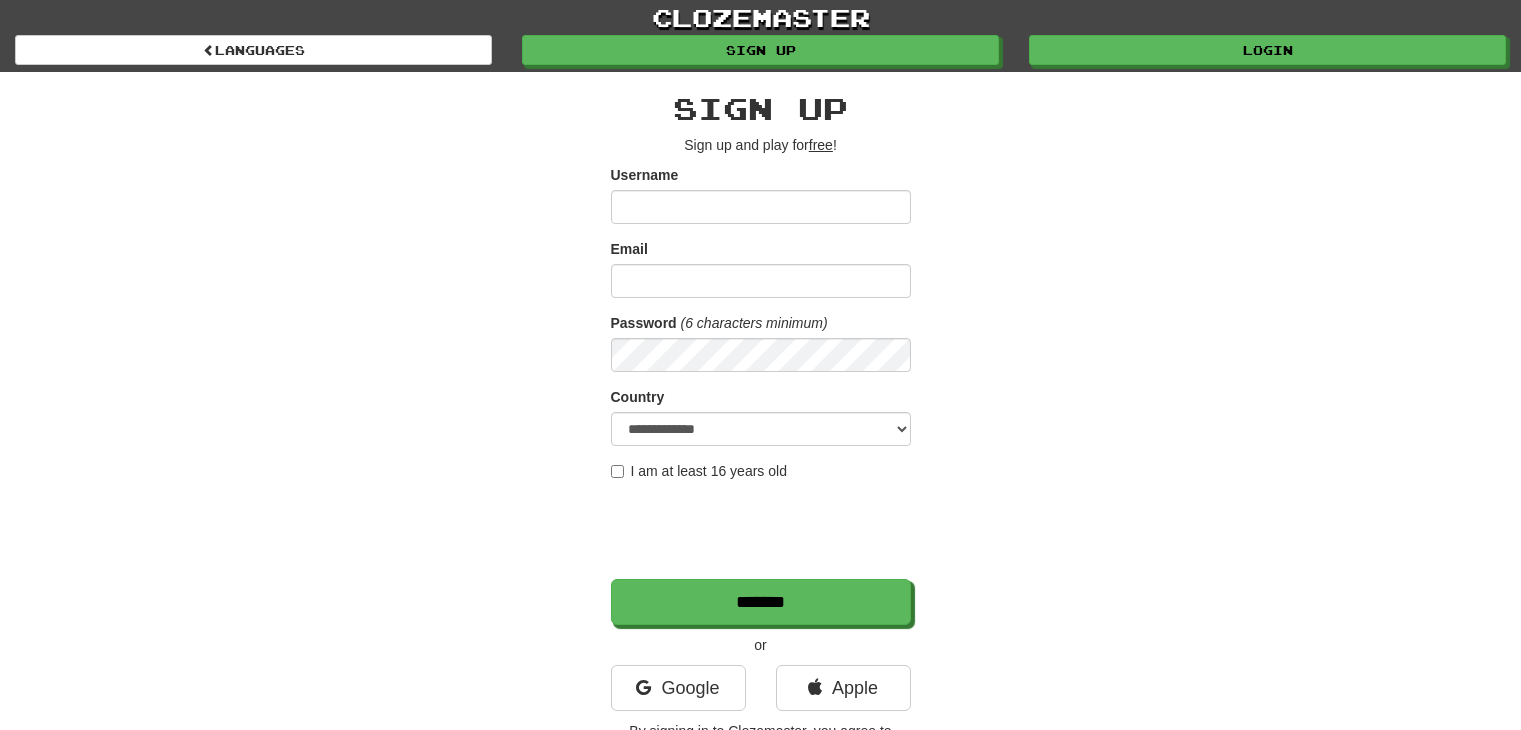 scroll, scrollTop: 0, scrollLeft: 0, axis: both 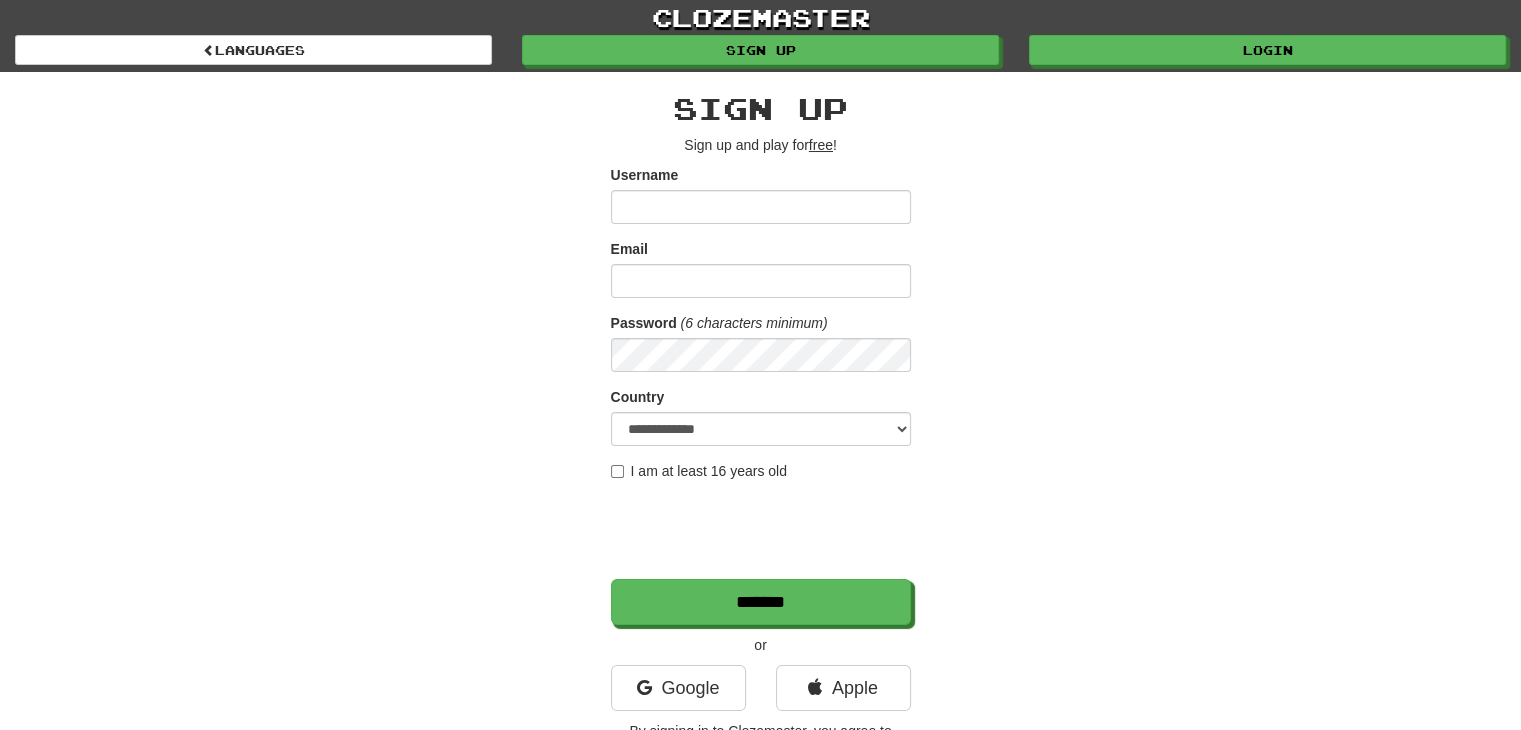 click on "Username" at bounding box center (761, 207) 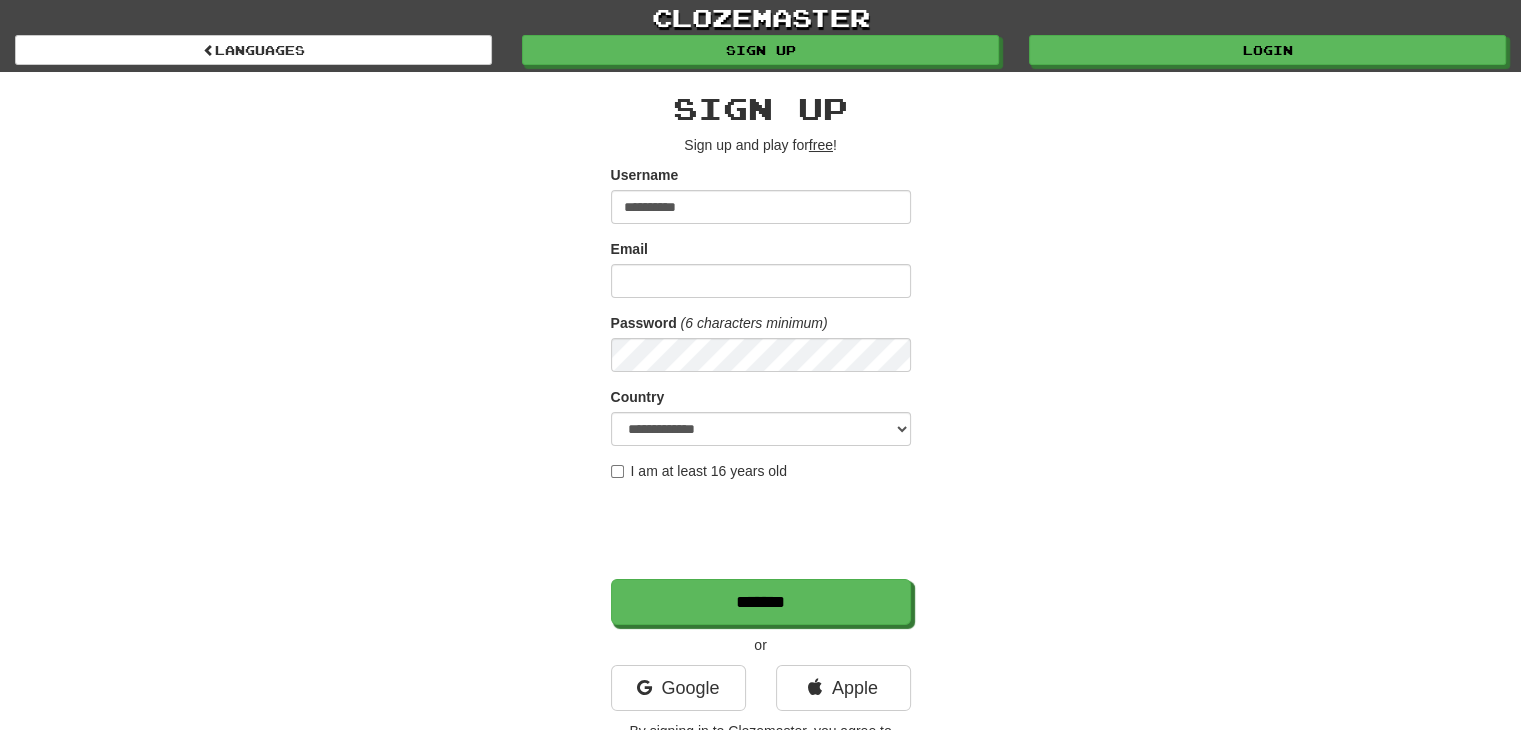 type on "**********" 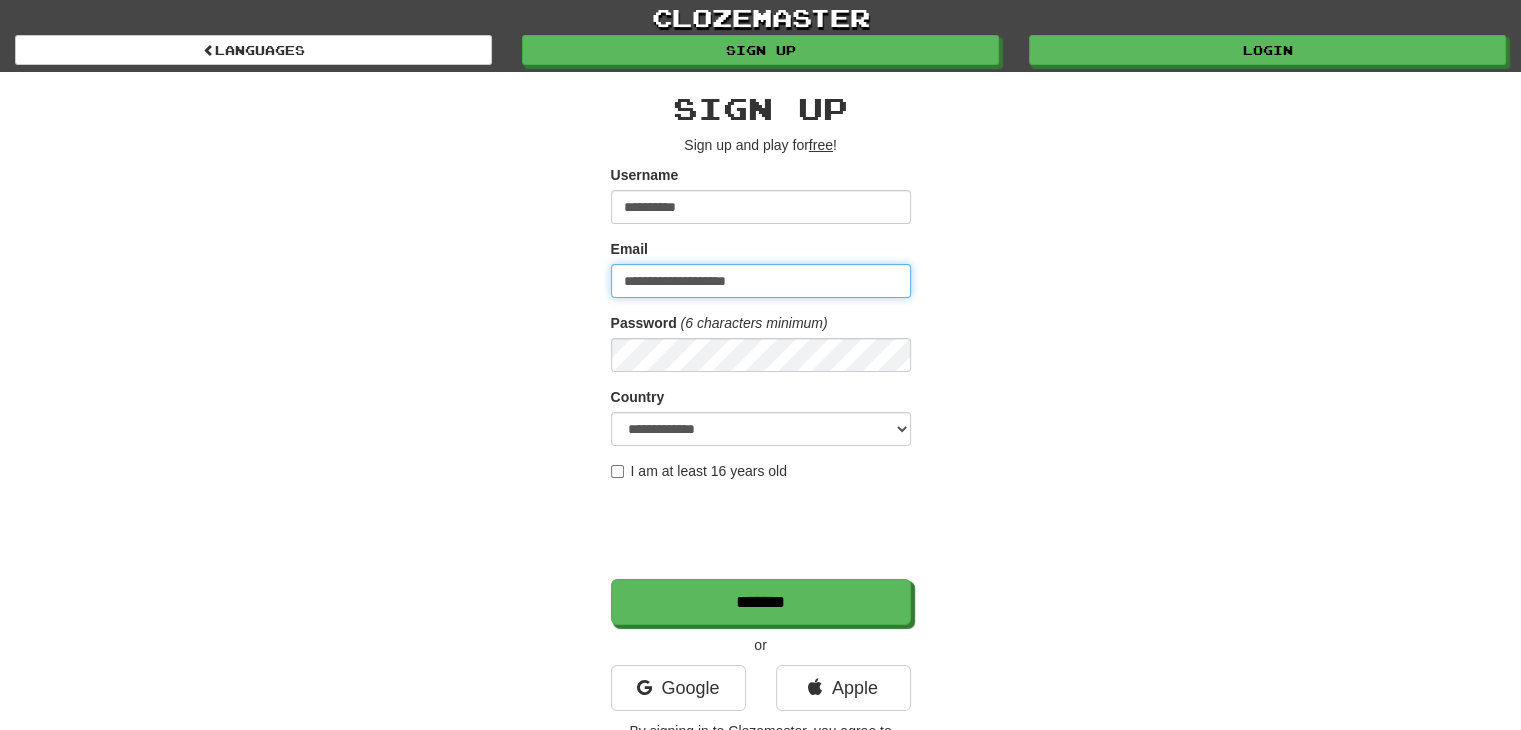 type on "**********" 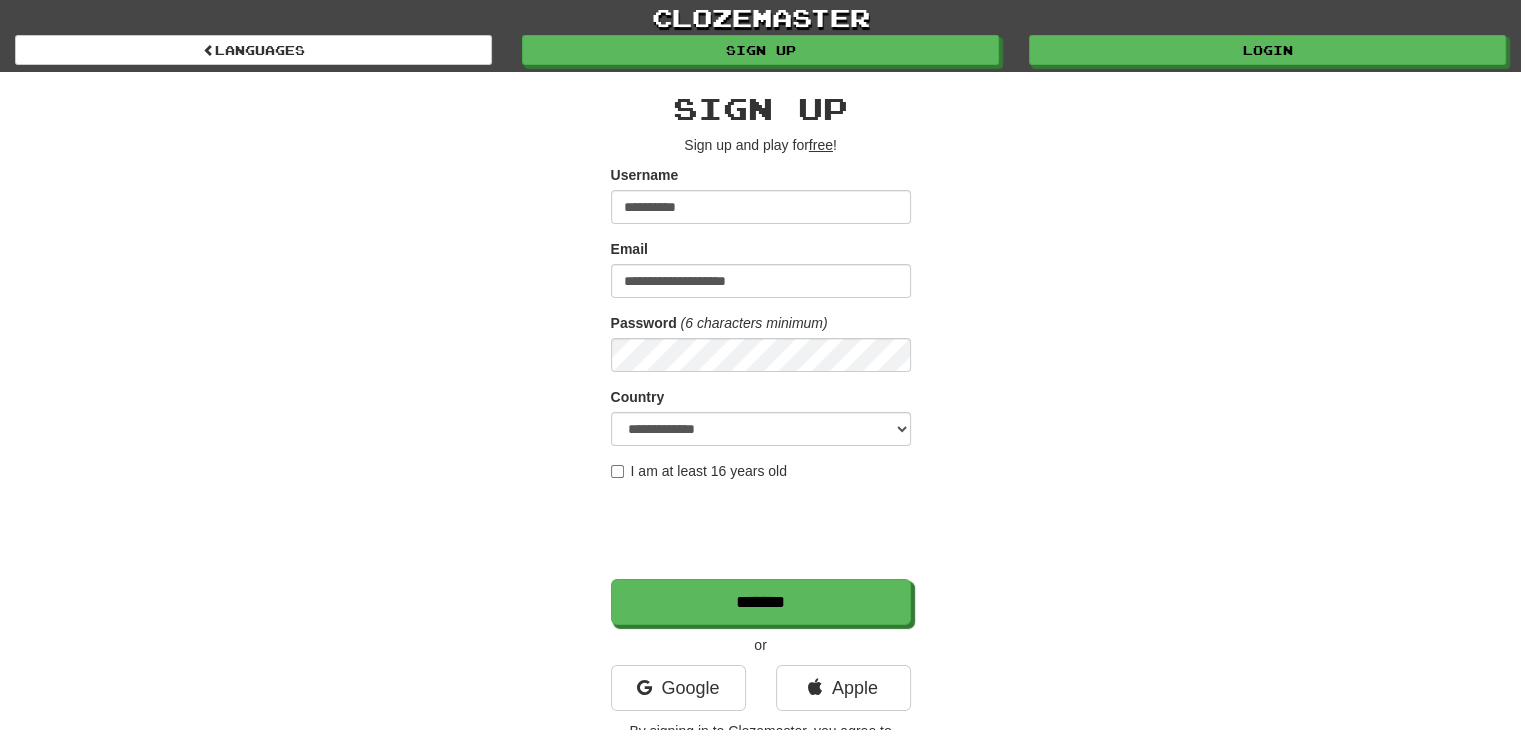 click on "**********" at bounding box center (761, 416) 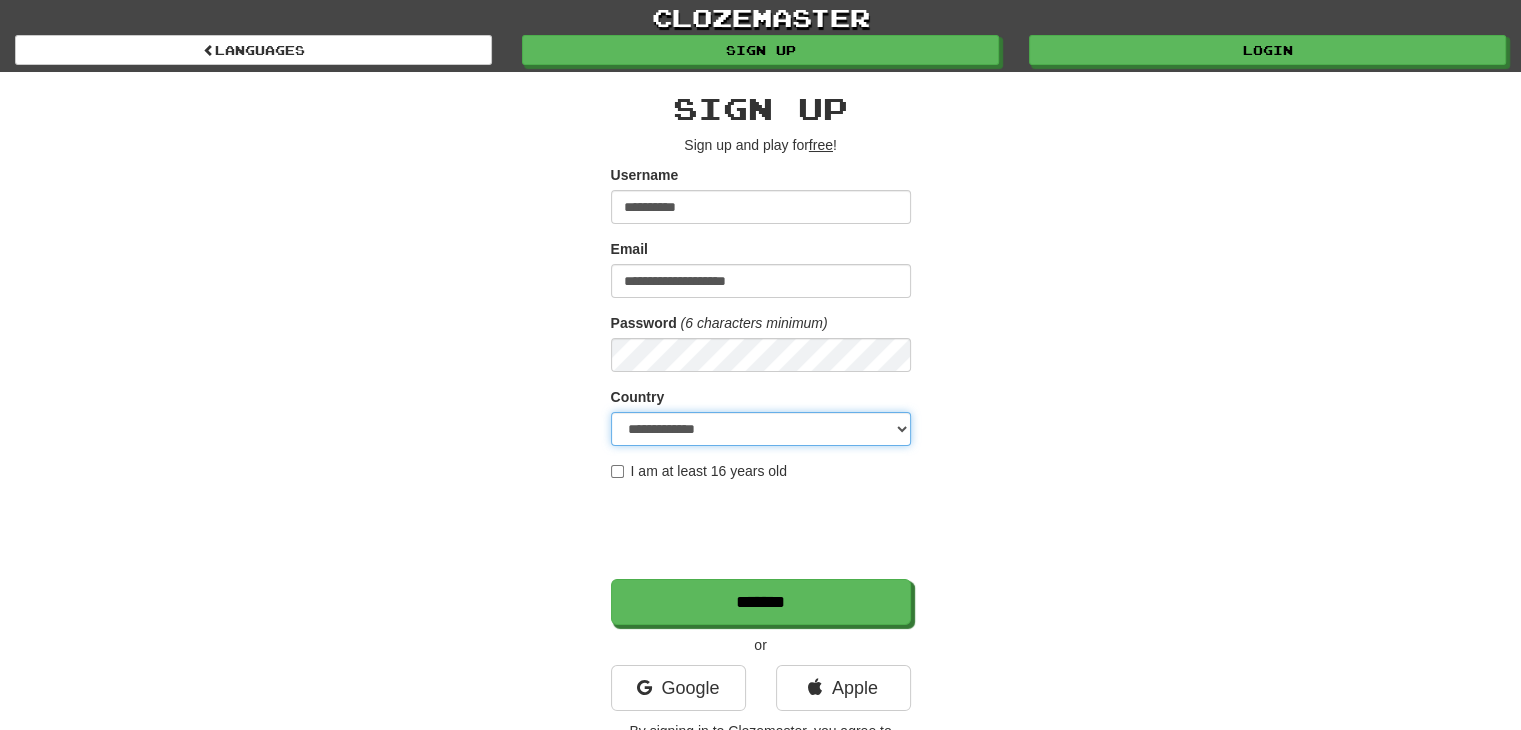 click on "**********" at bounding box center [761, 429] 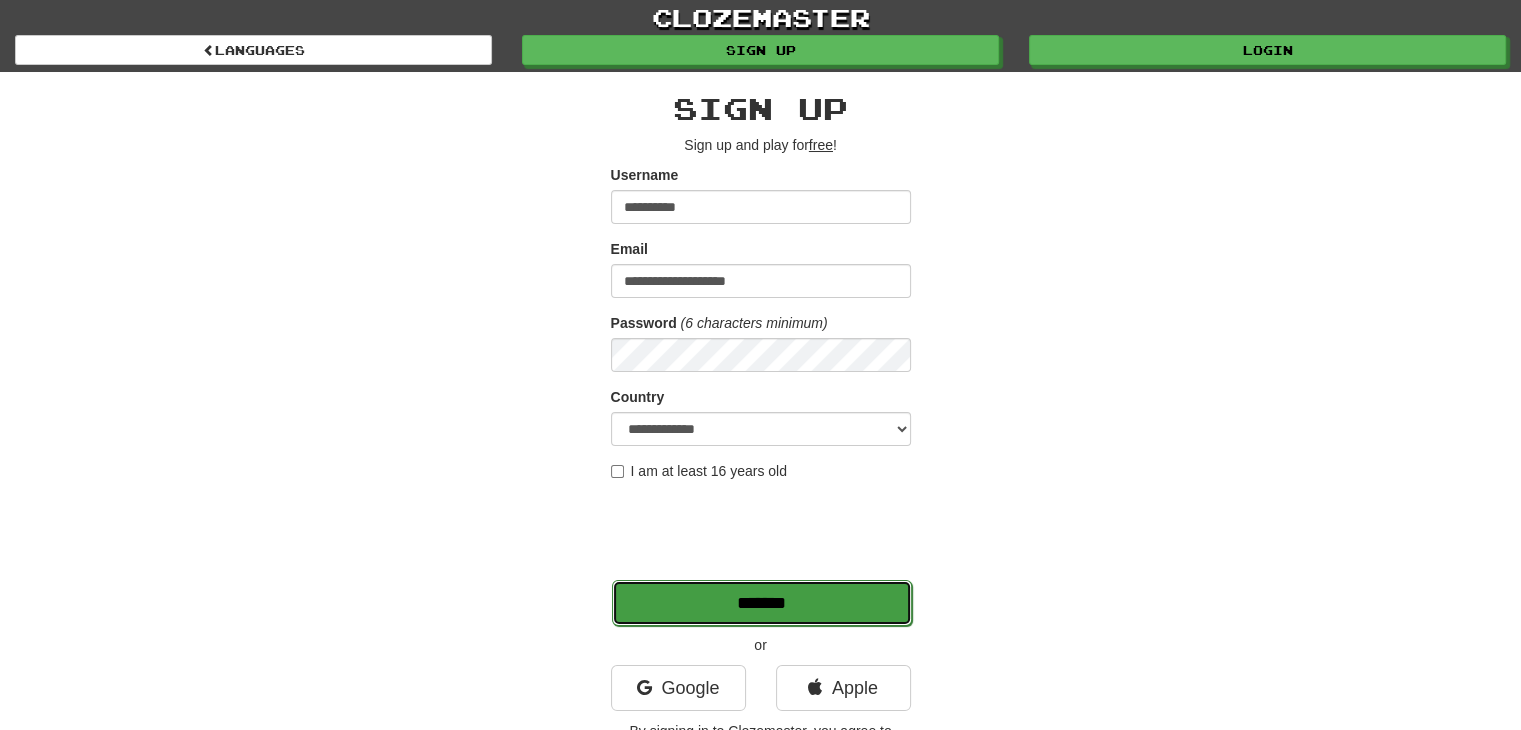 click on "*******" at bounding box center [762, 603] 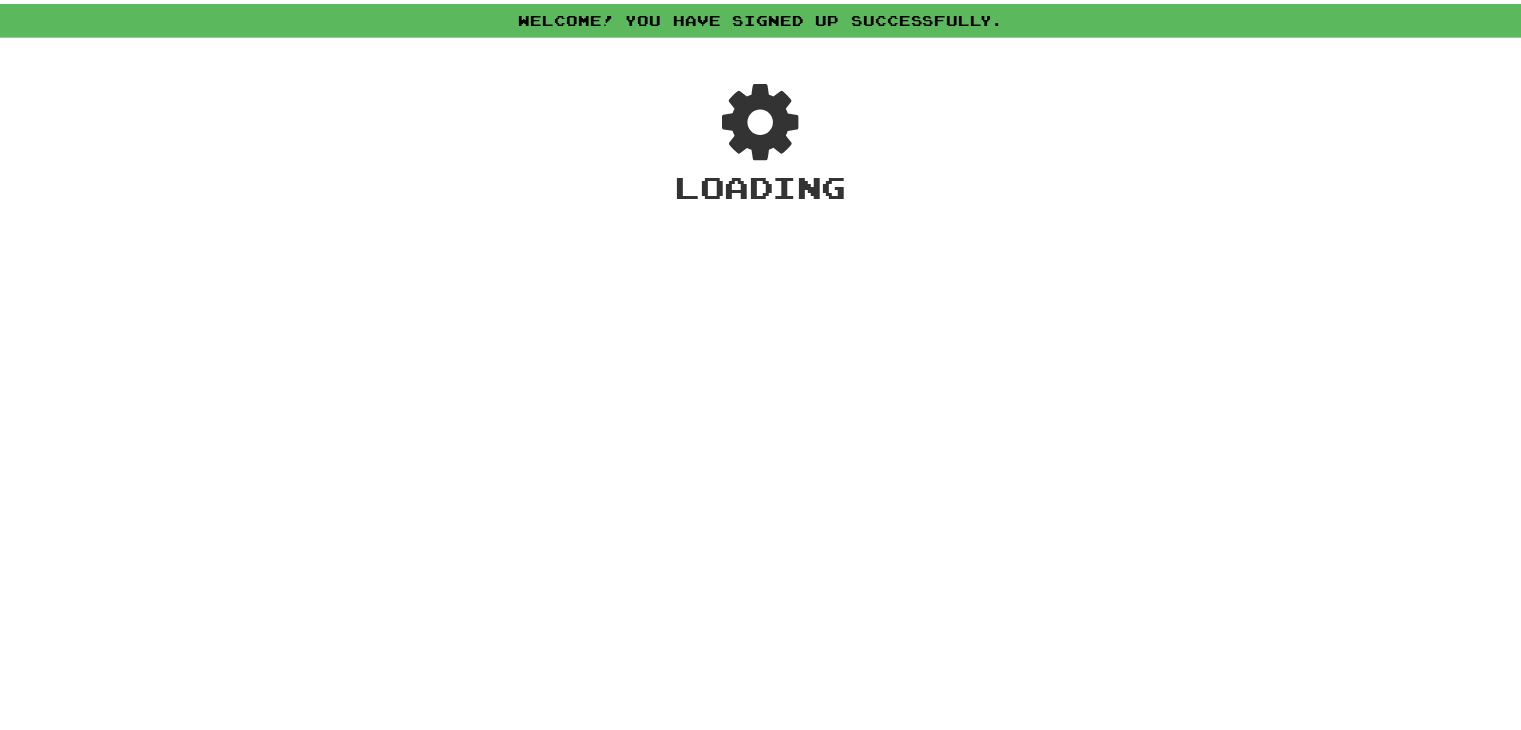 scroll, scrollTop: 0, scrollLeft: 0, axis: both 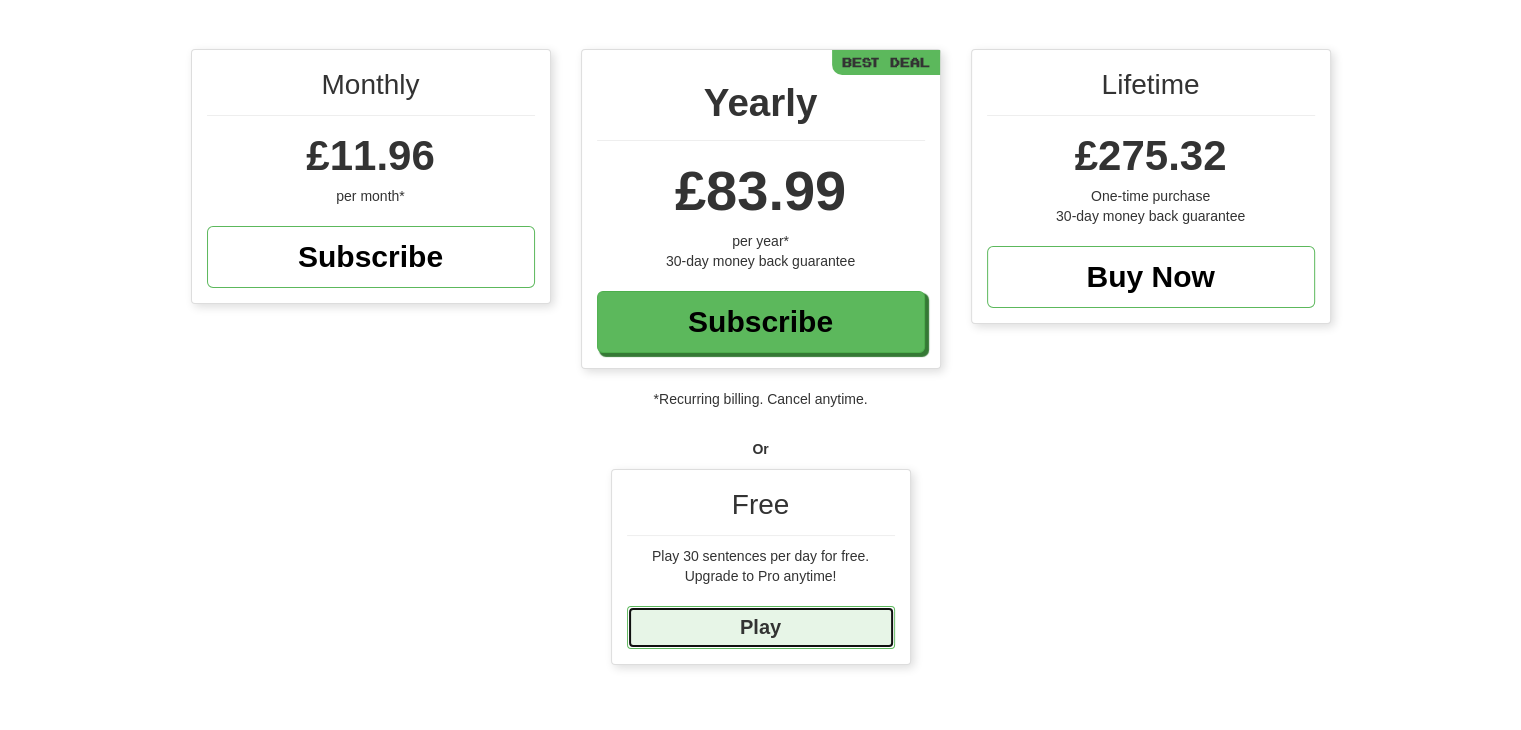 click on "Play" at bounding box center [761, 627] 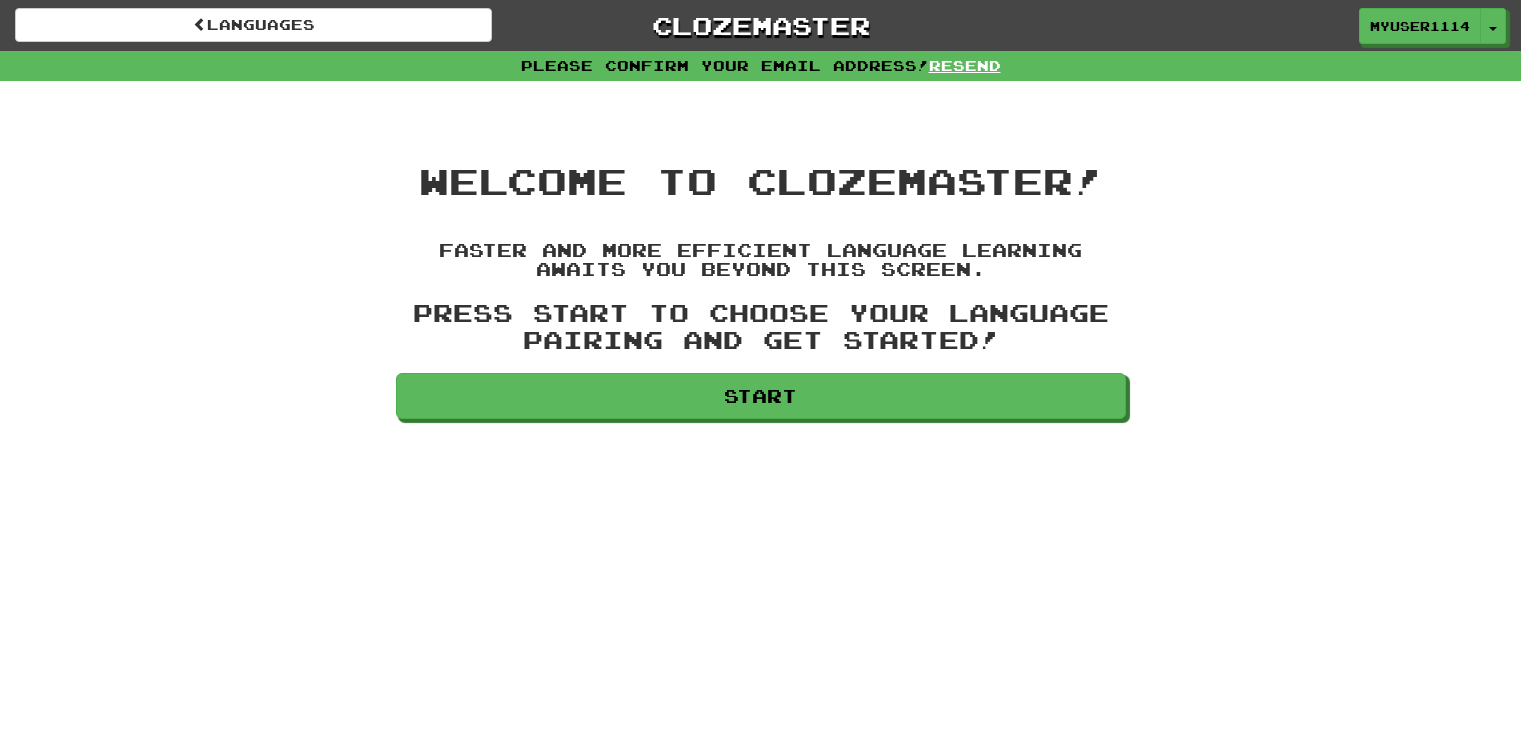 scroll, scrollTop: 0, scrollLeft: 0, axis: both 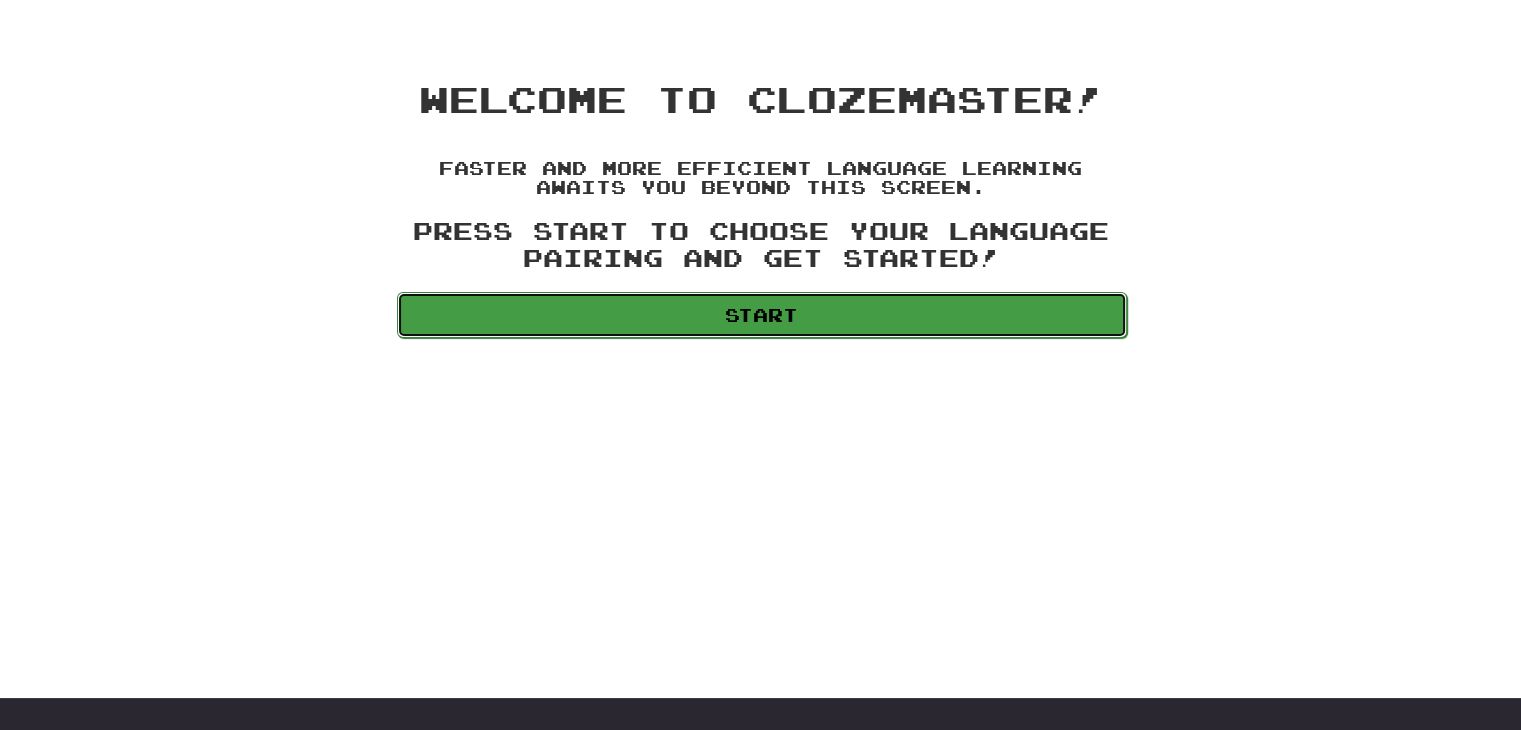 click on "Start" at bounding box center [762, 315] 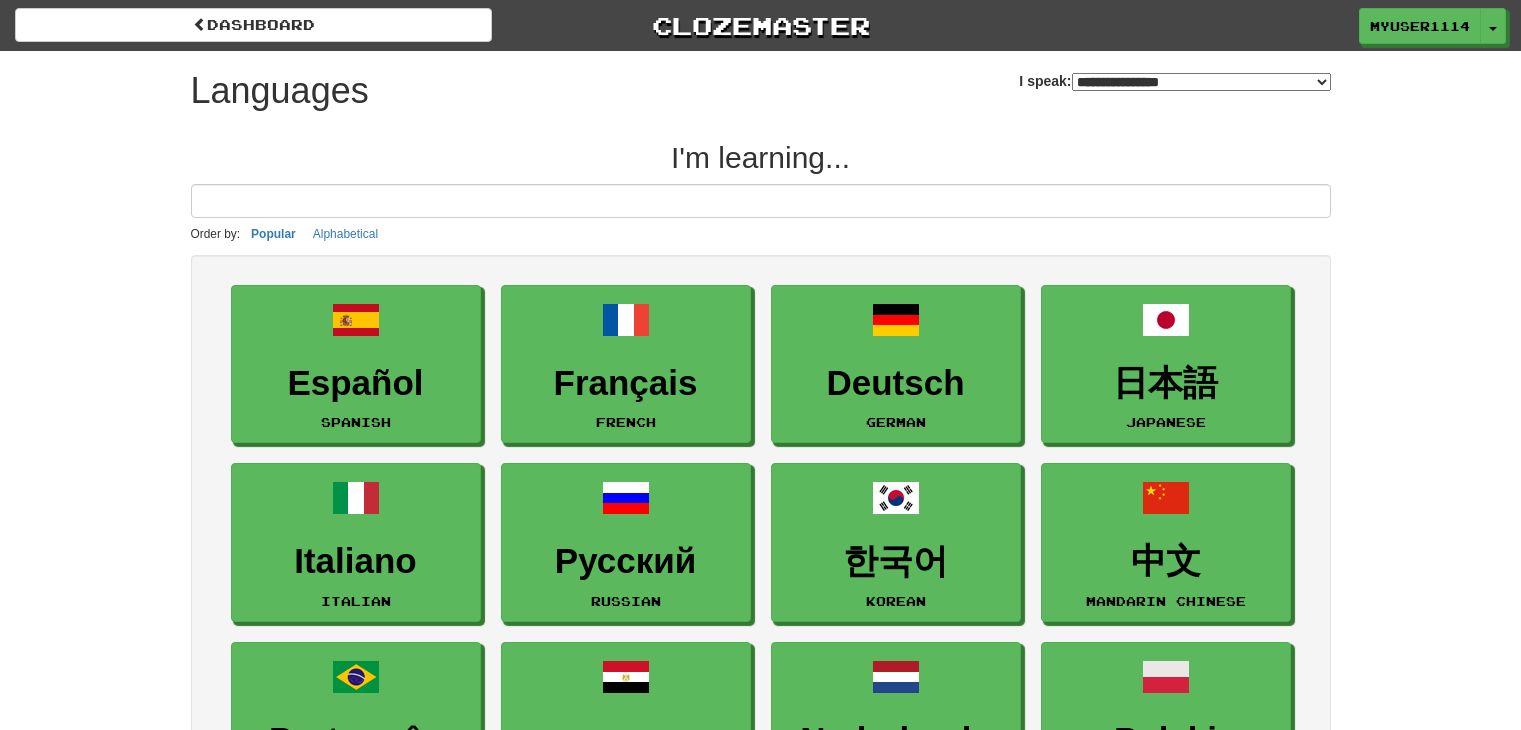 select on "*******" 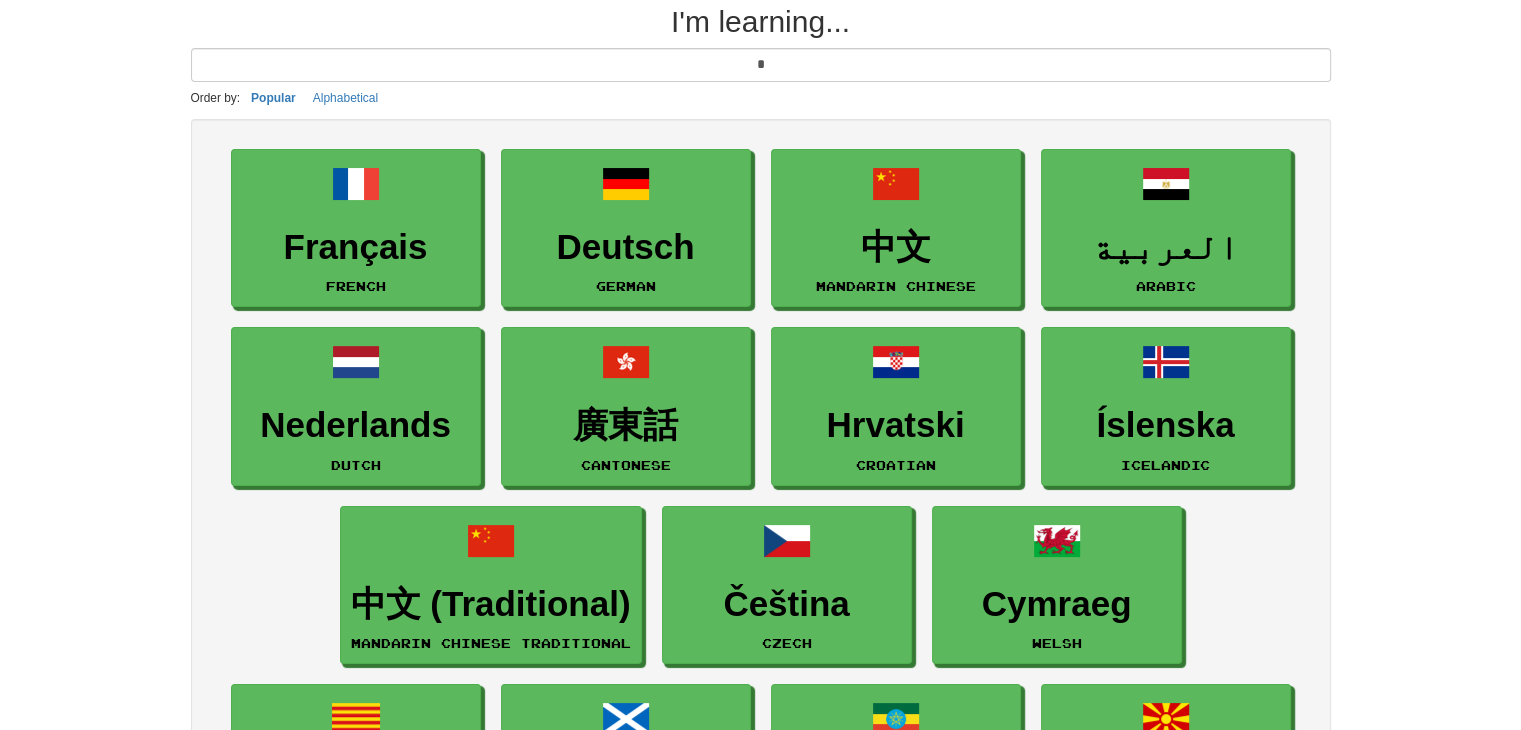 scroll, scrollTop: 135, scrollLeft: 0, axis: vertical 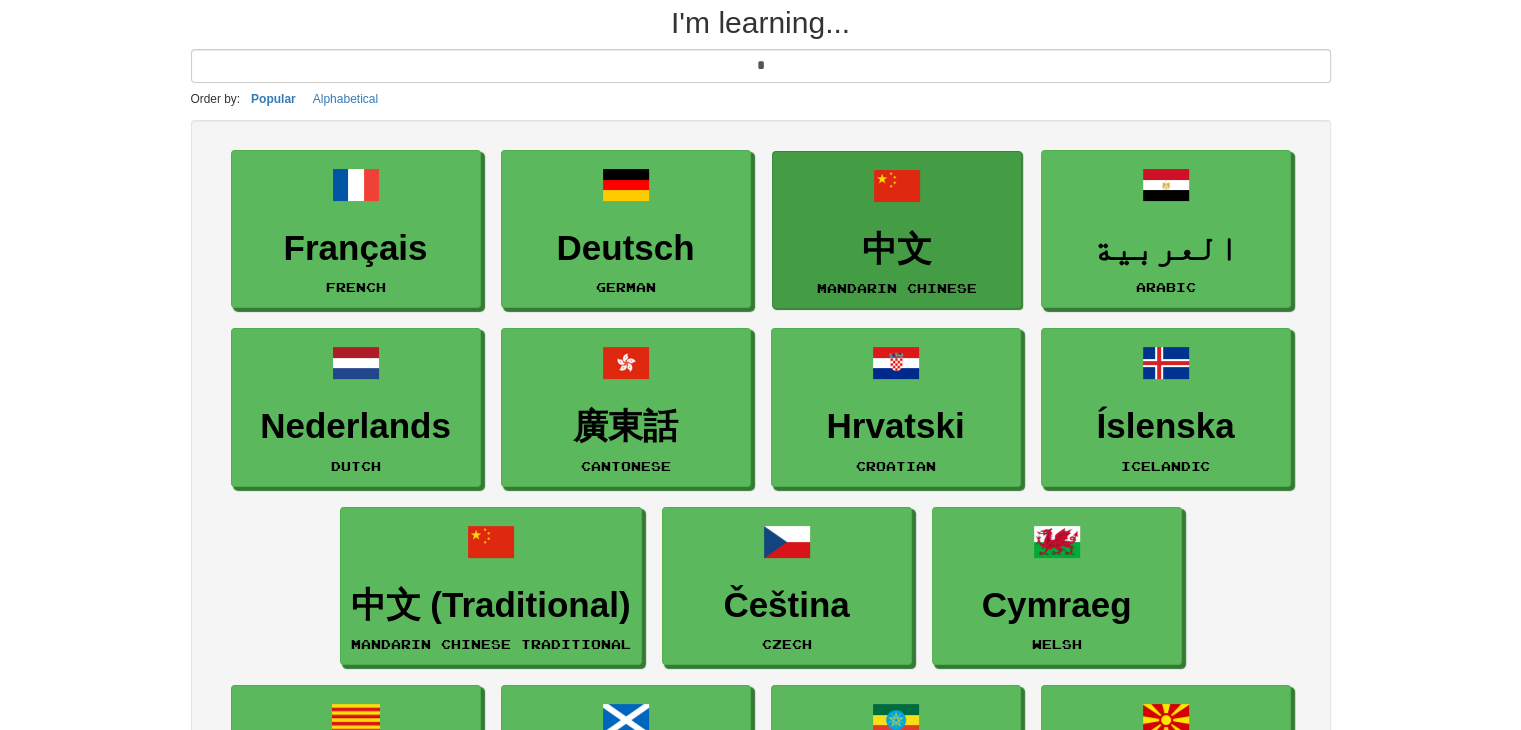 type on "*" 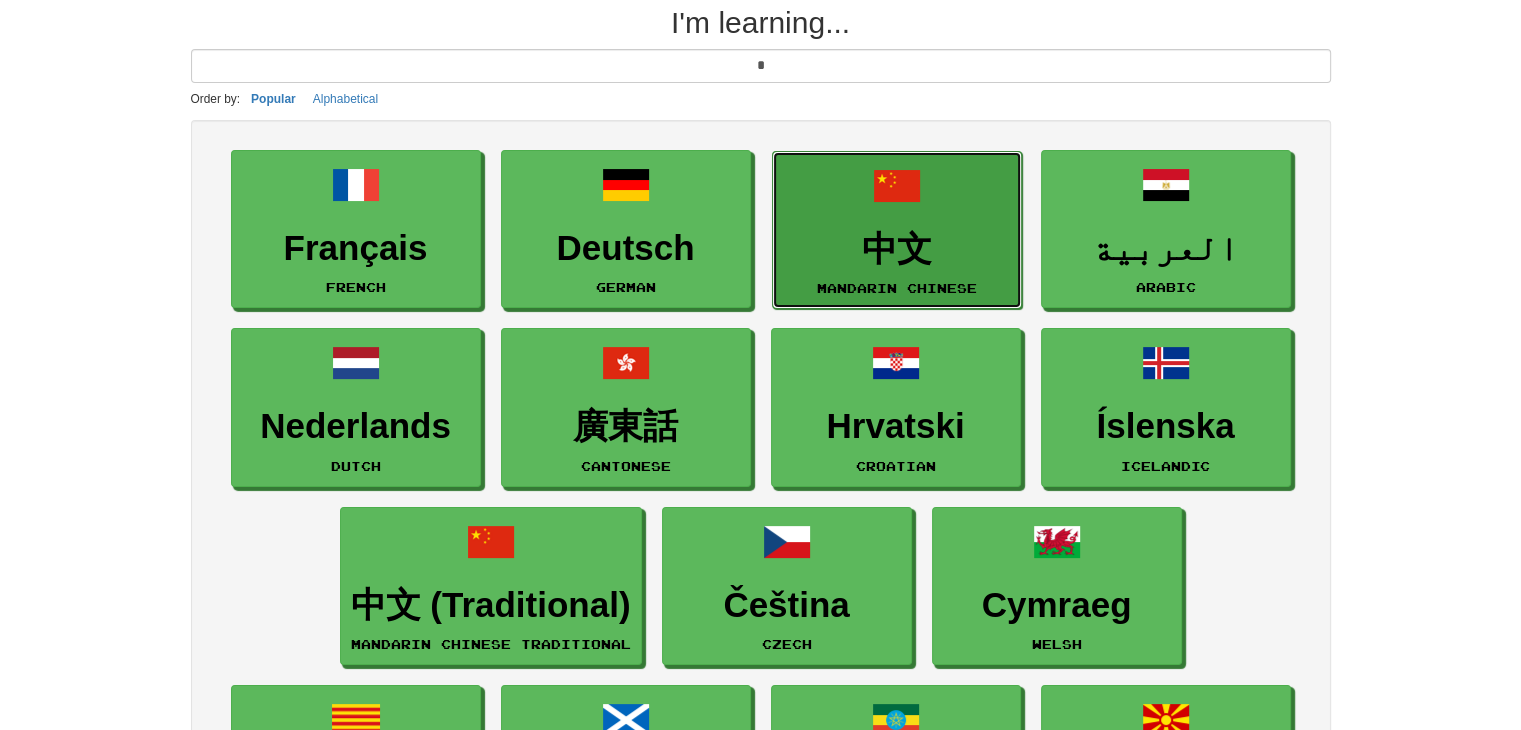 click on "中文 Mandarin Chinese" at bounding box center (897, 230) 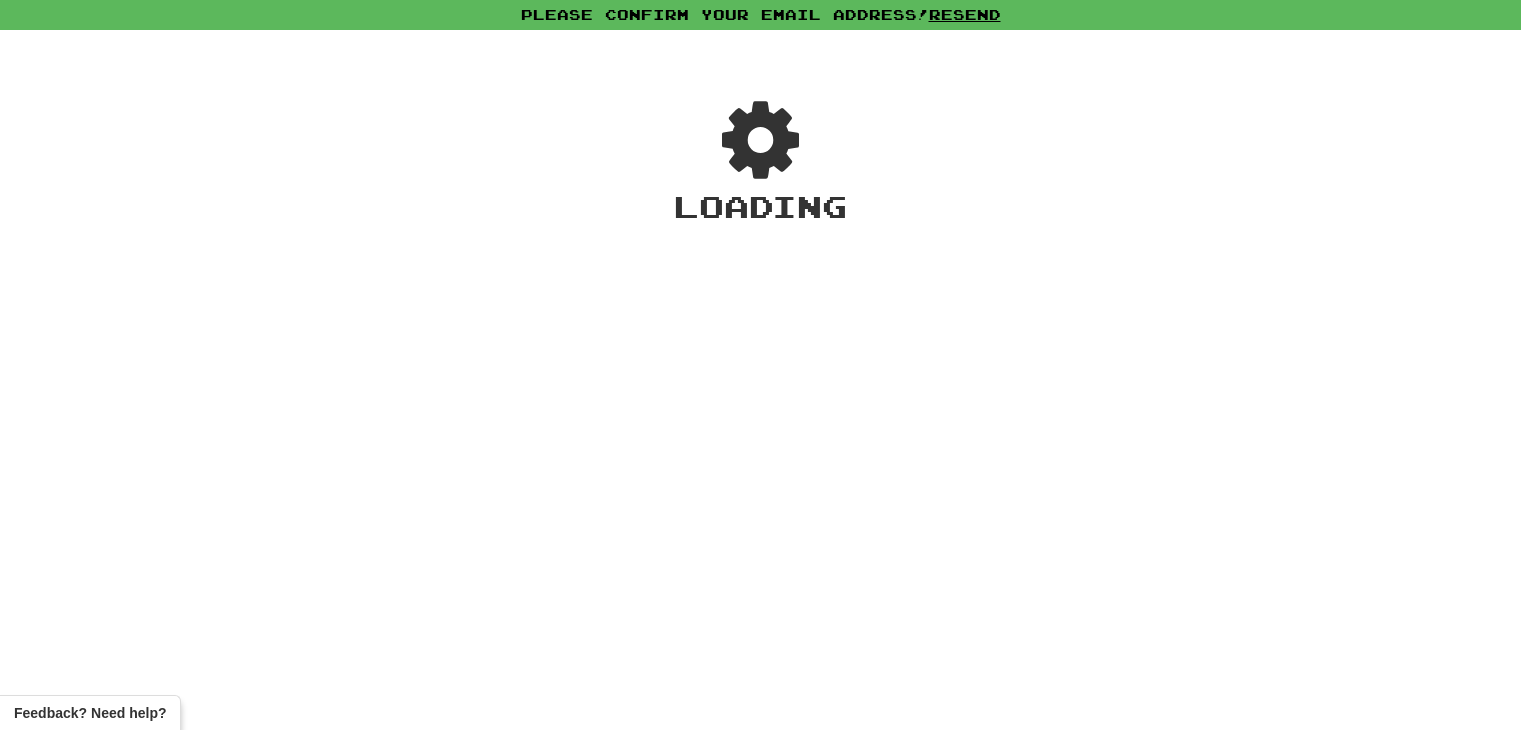 scroll, scrollTop: 0, scrollLeft: 0, axis: both 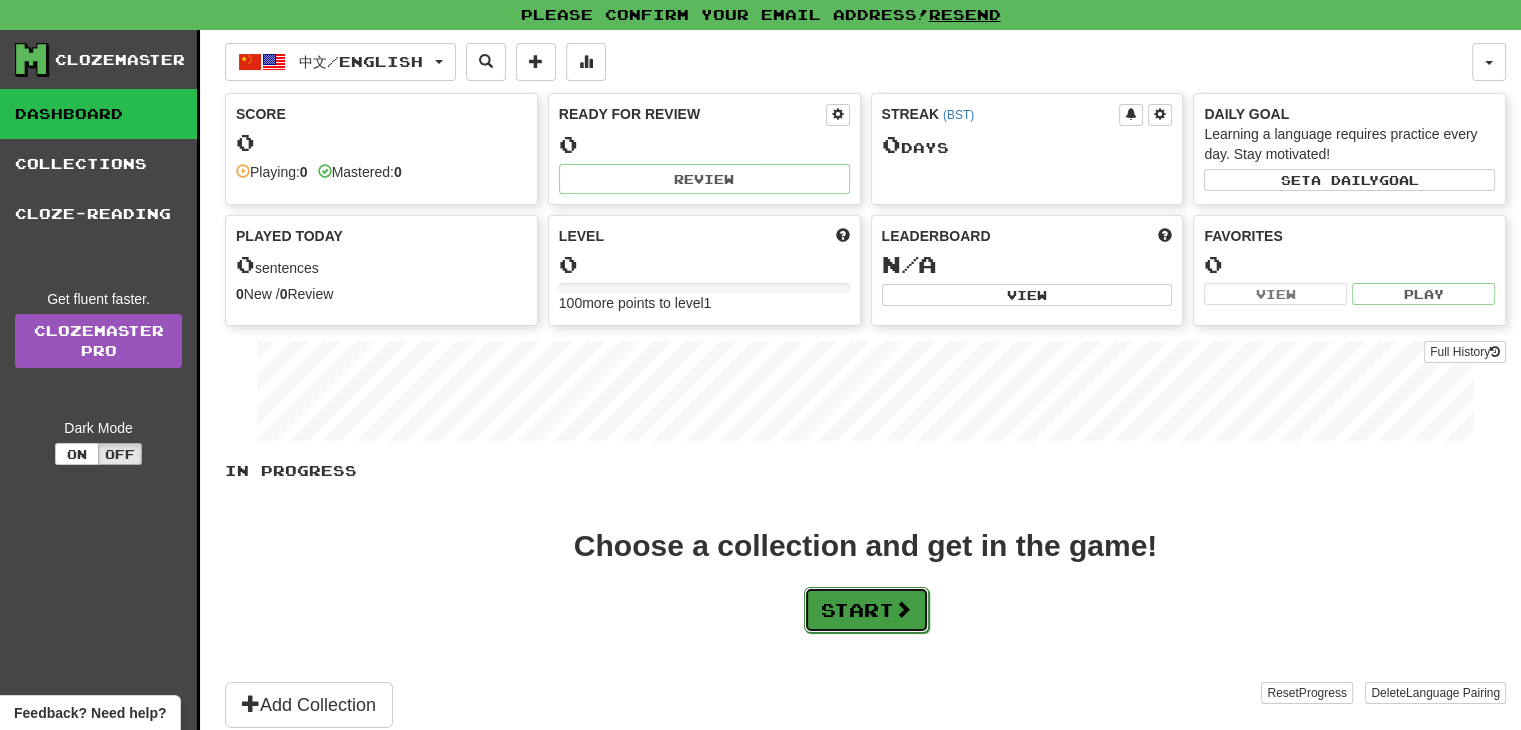 click on "Start" at bounding box center (866, 610) 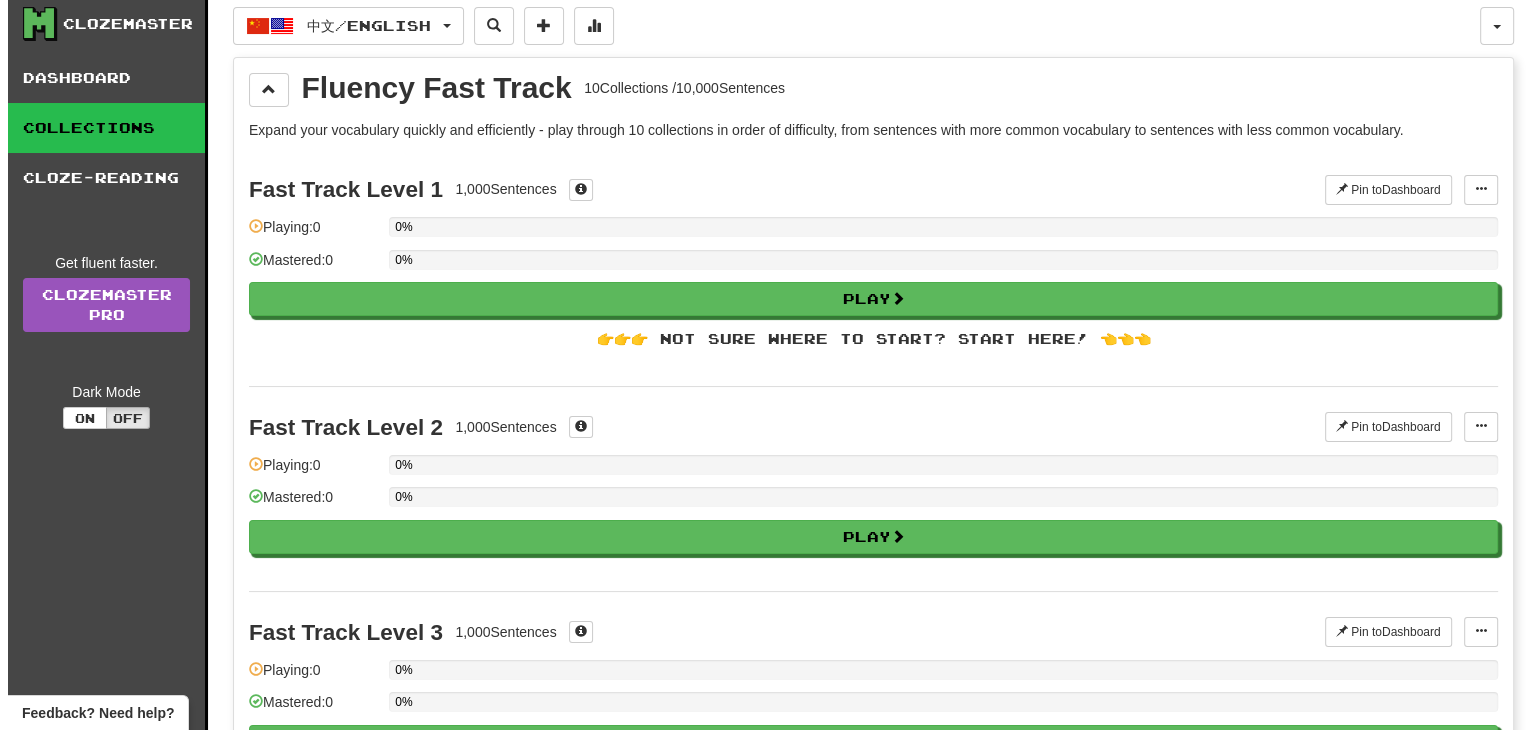 scroll, scrollTop: 32, scrollLeft: 0, axis: vertical 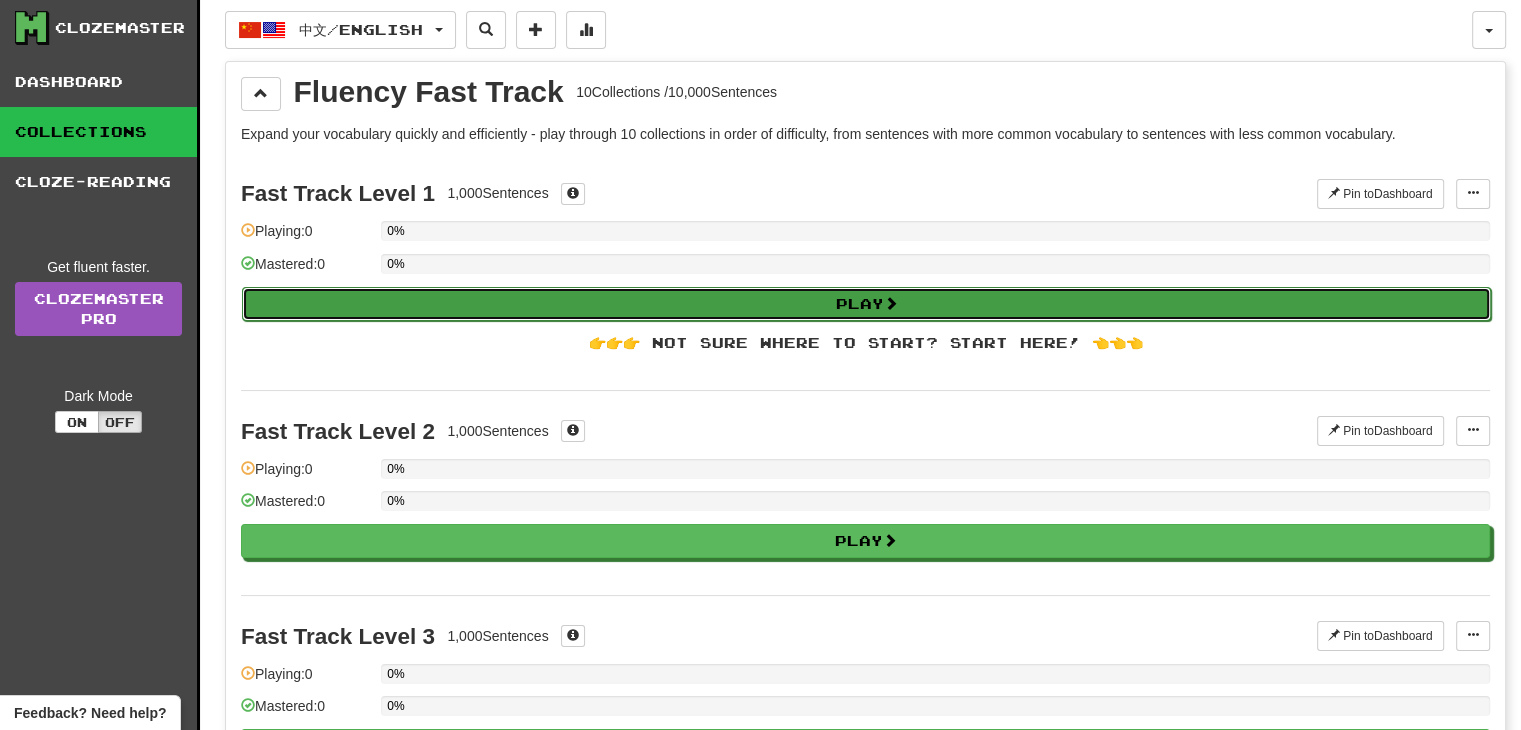 click at bounding box center (891, 303) 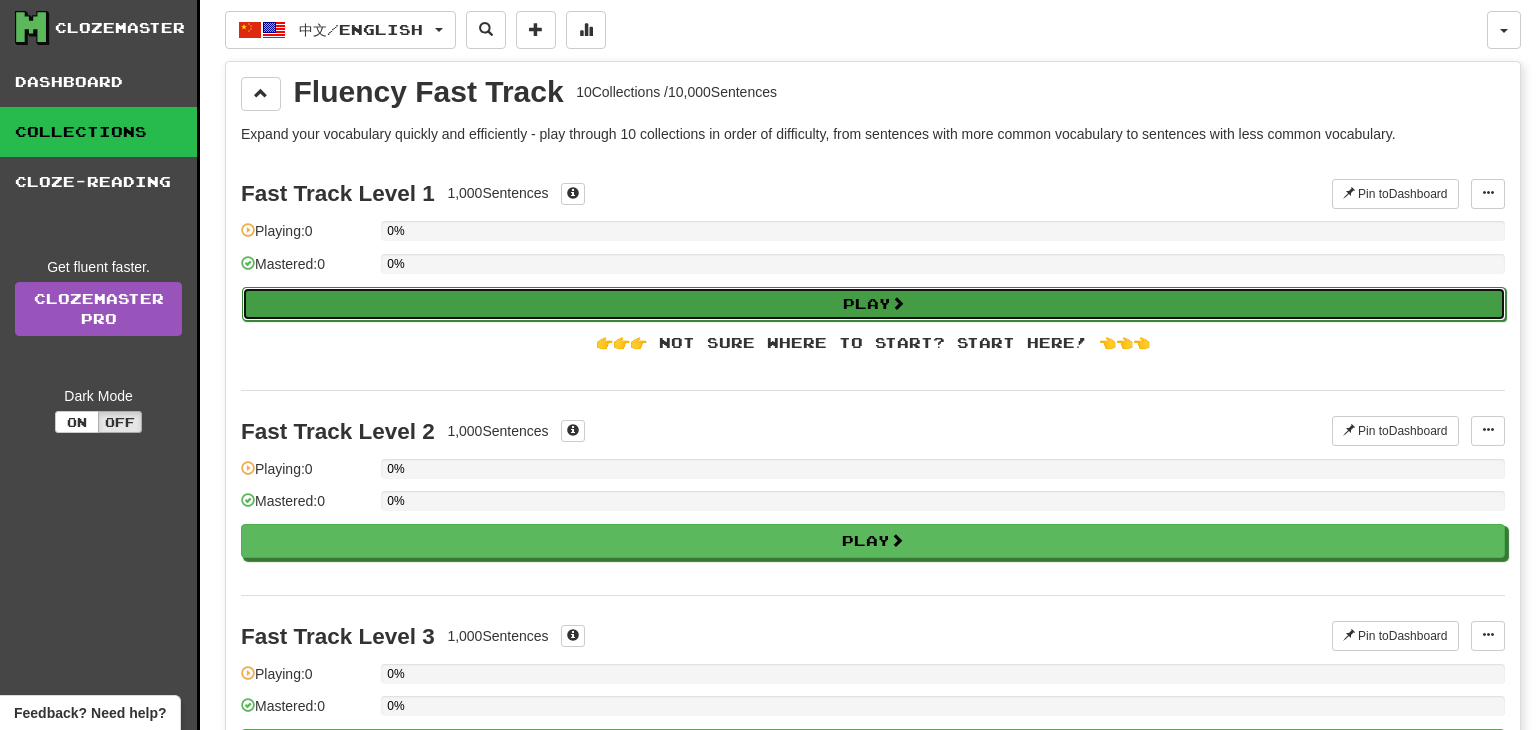 select on "**" 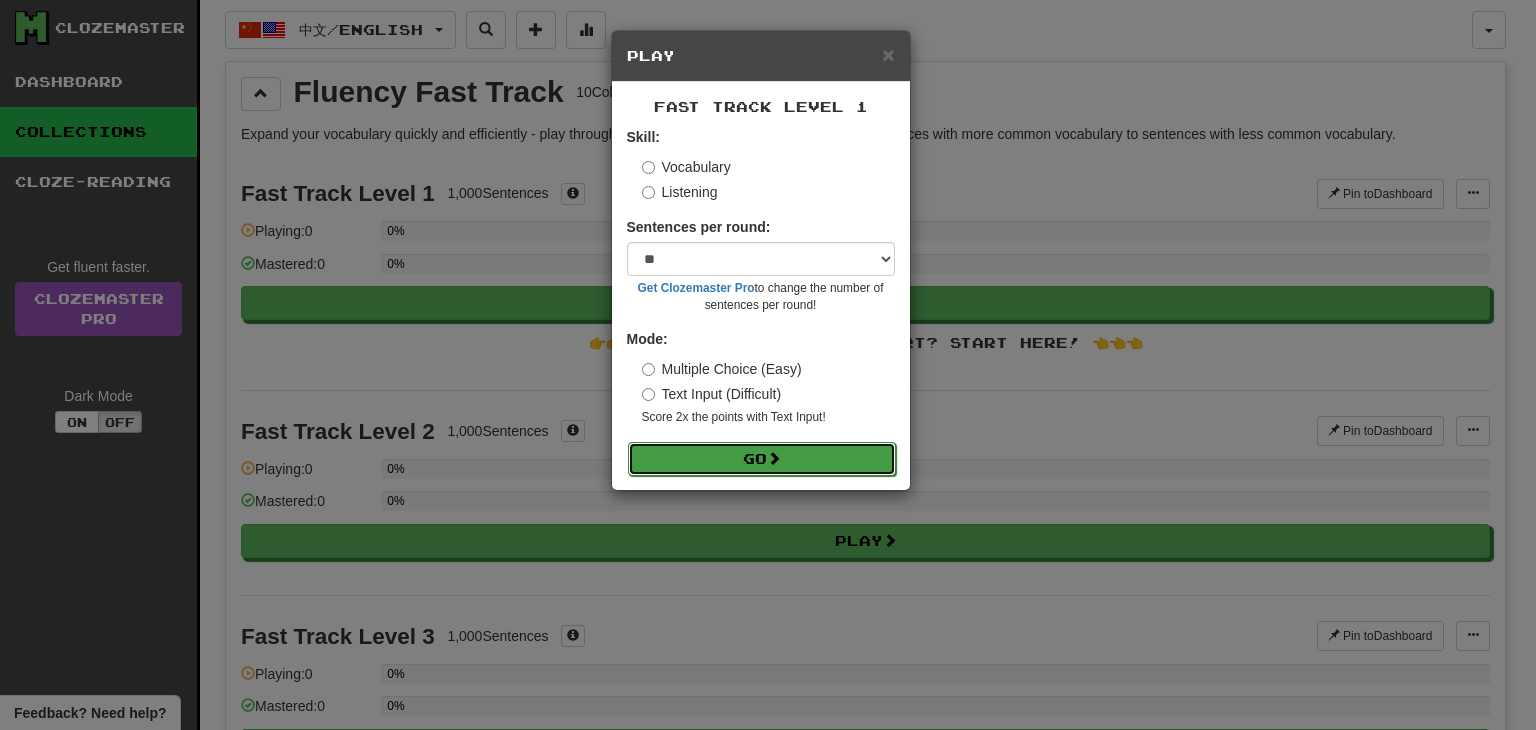 click on "Go" at bounding box center [762, 459] 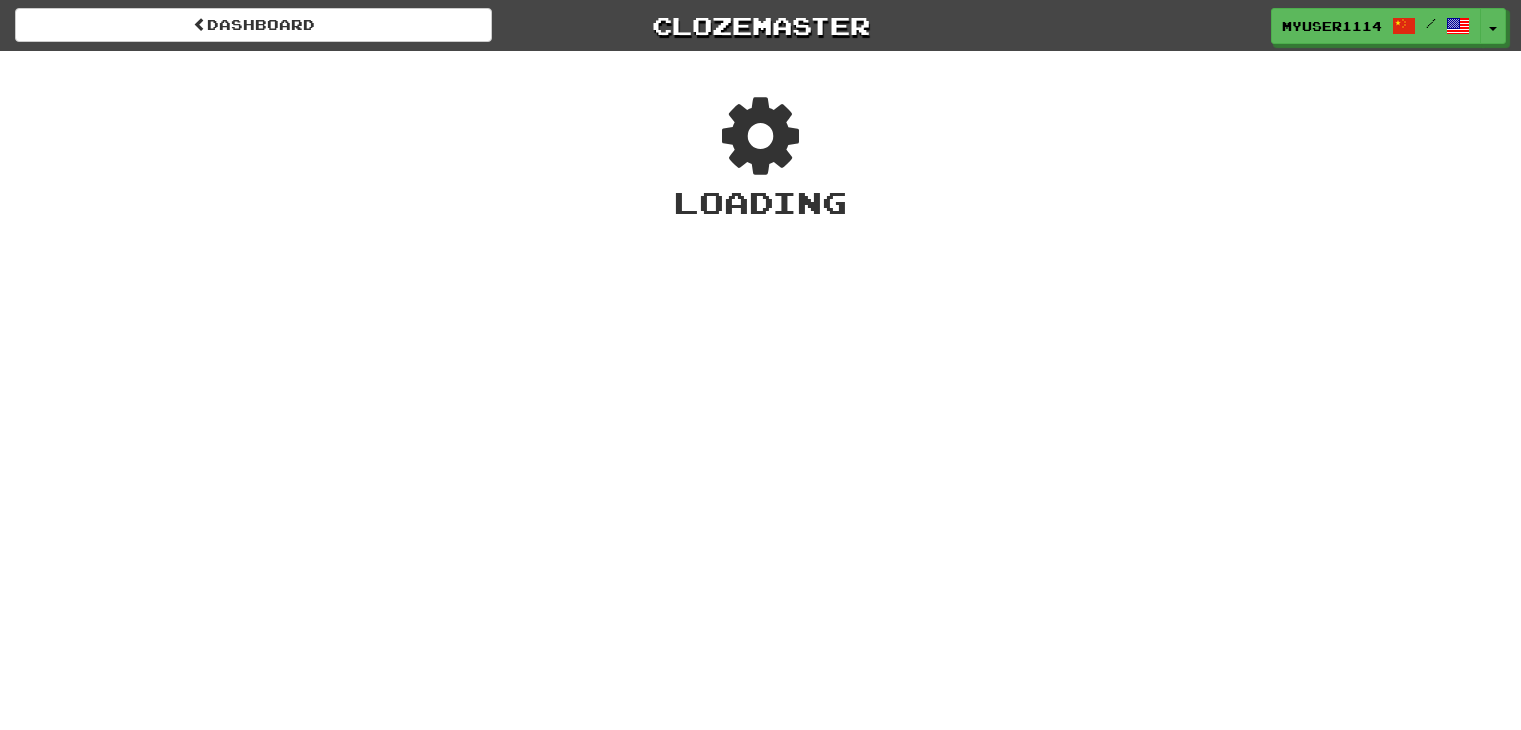 scroll, scrollTop: 0, scrollLeft: 0, axis: both 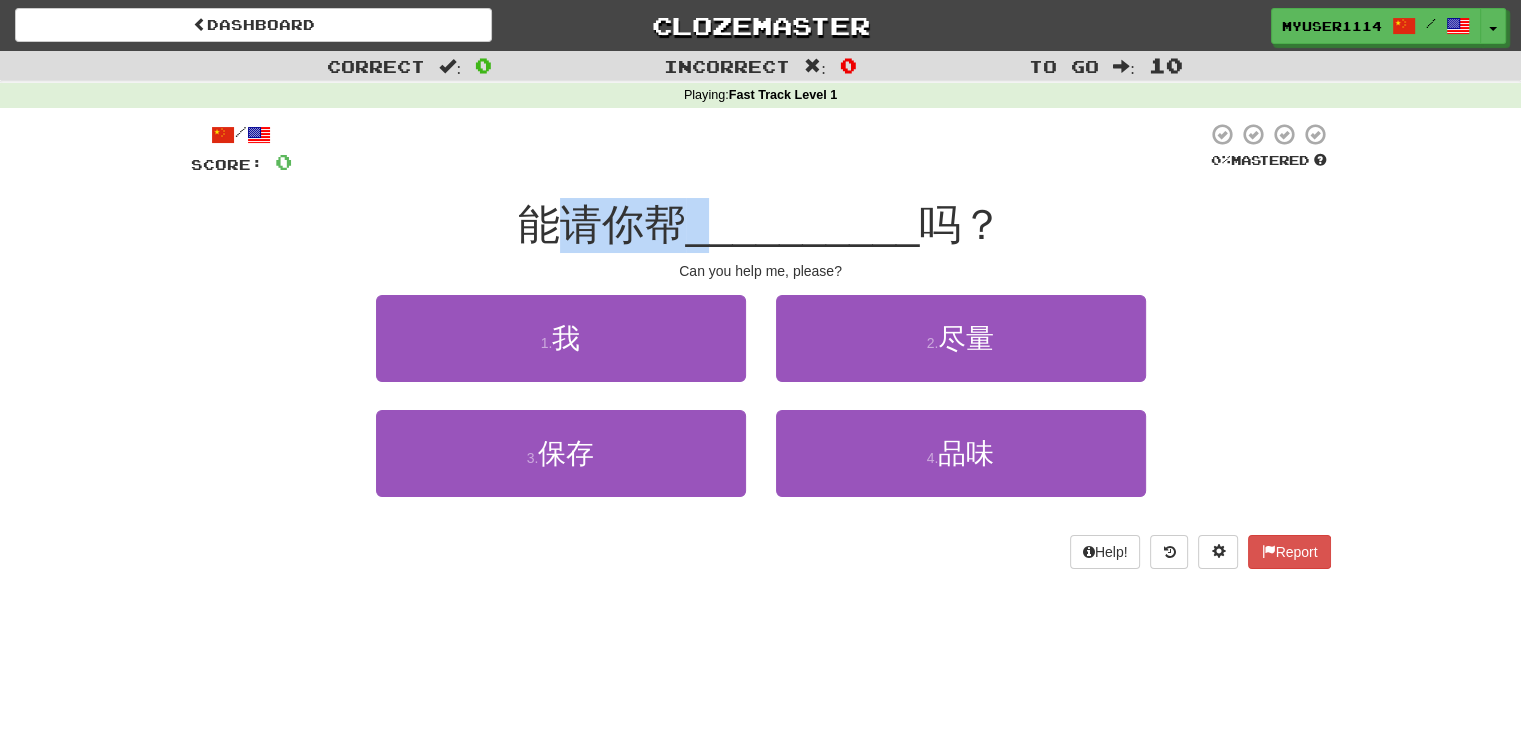 drag, startPoint x: 542, startPoint y: 229, endPoint x: 720, endPoint y: 248, distance: 179.01117 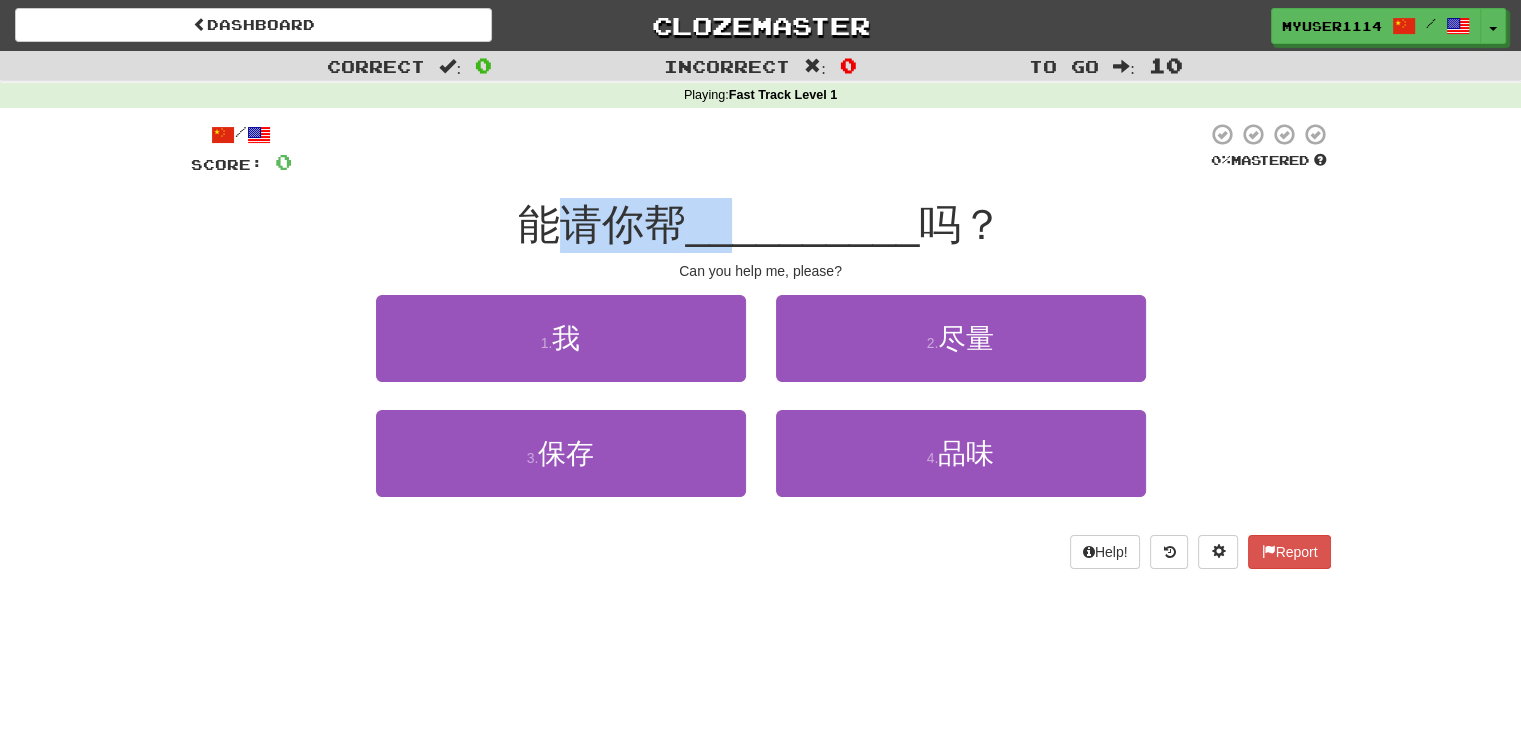 click on "__________" at bounding box center (803, 224) 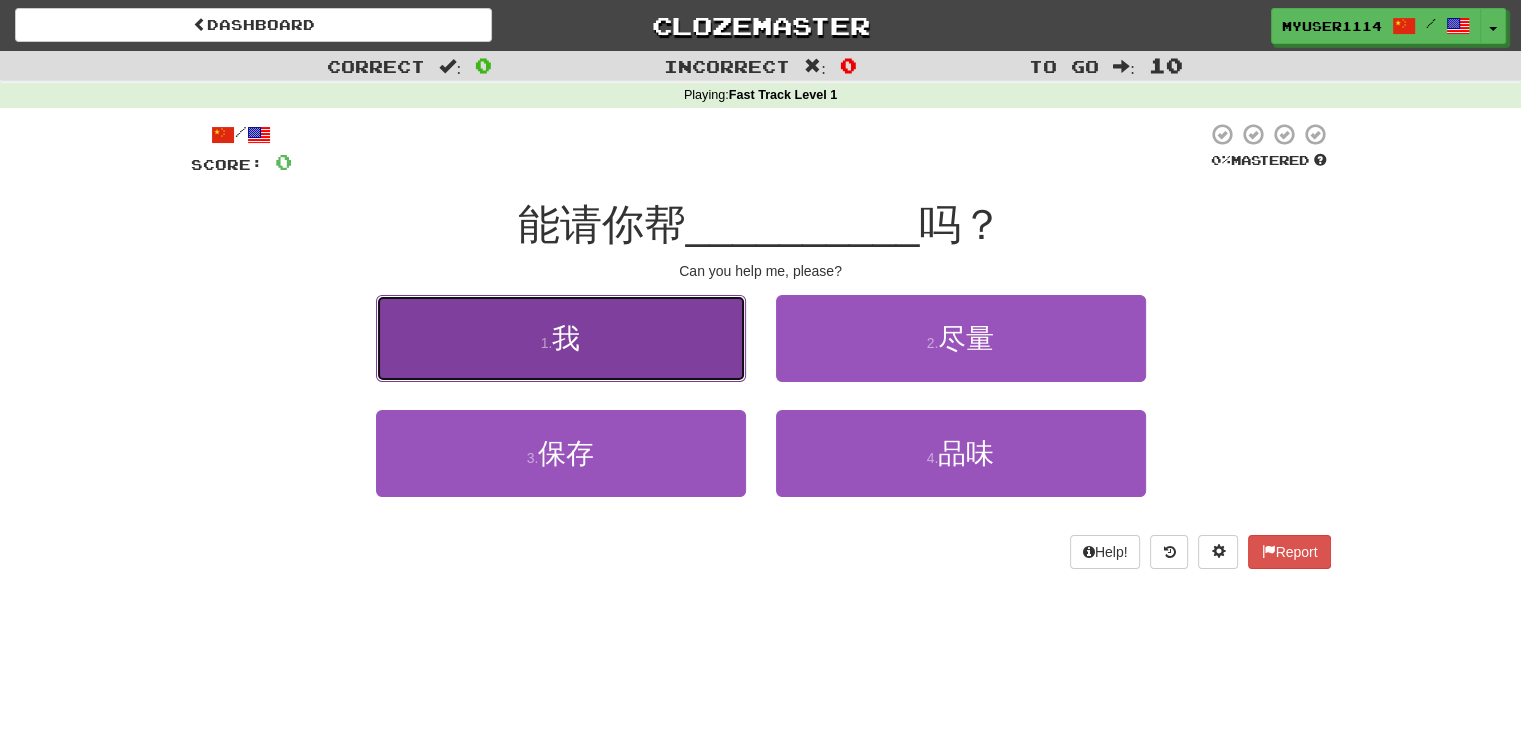 click on "1 .  我" at bounding box center (561, 338) 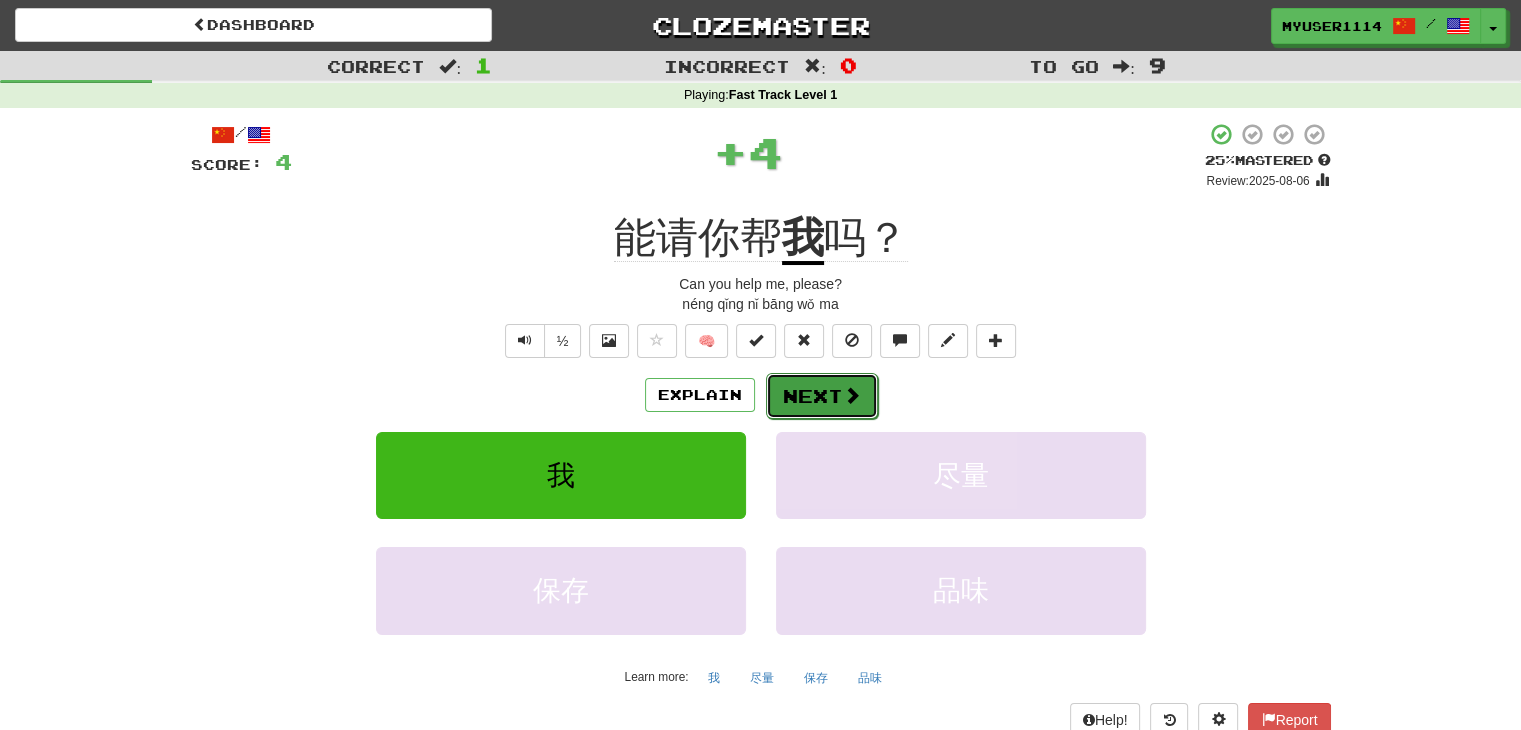 click on "Next" at bounding box center [822, 396] 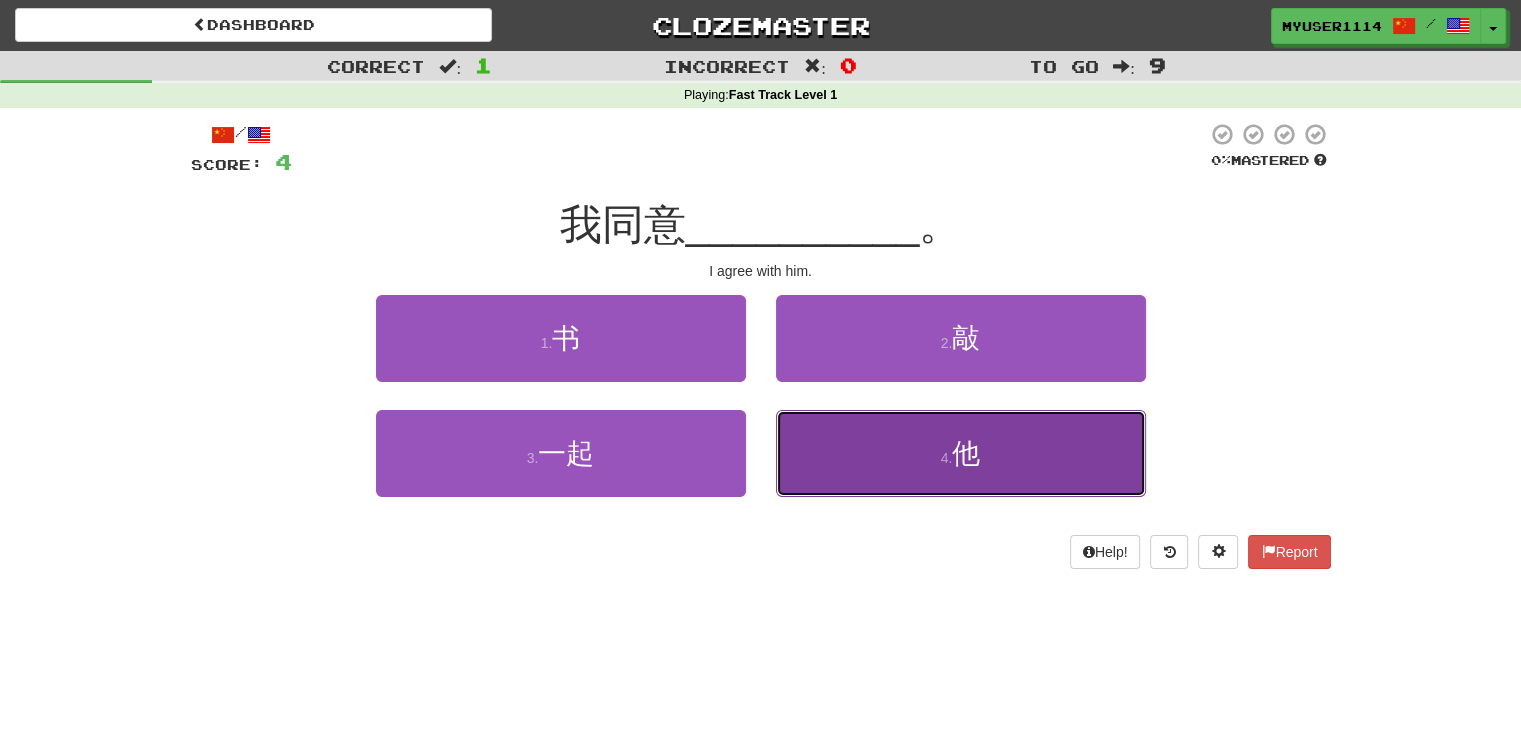 click on "4 .  他" at bounding box center [961, 453] 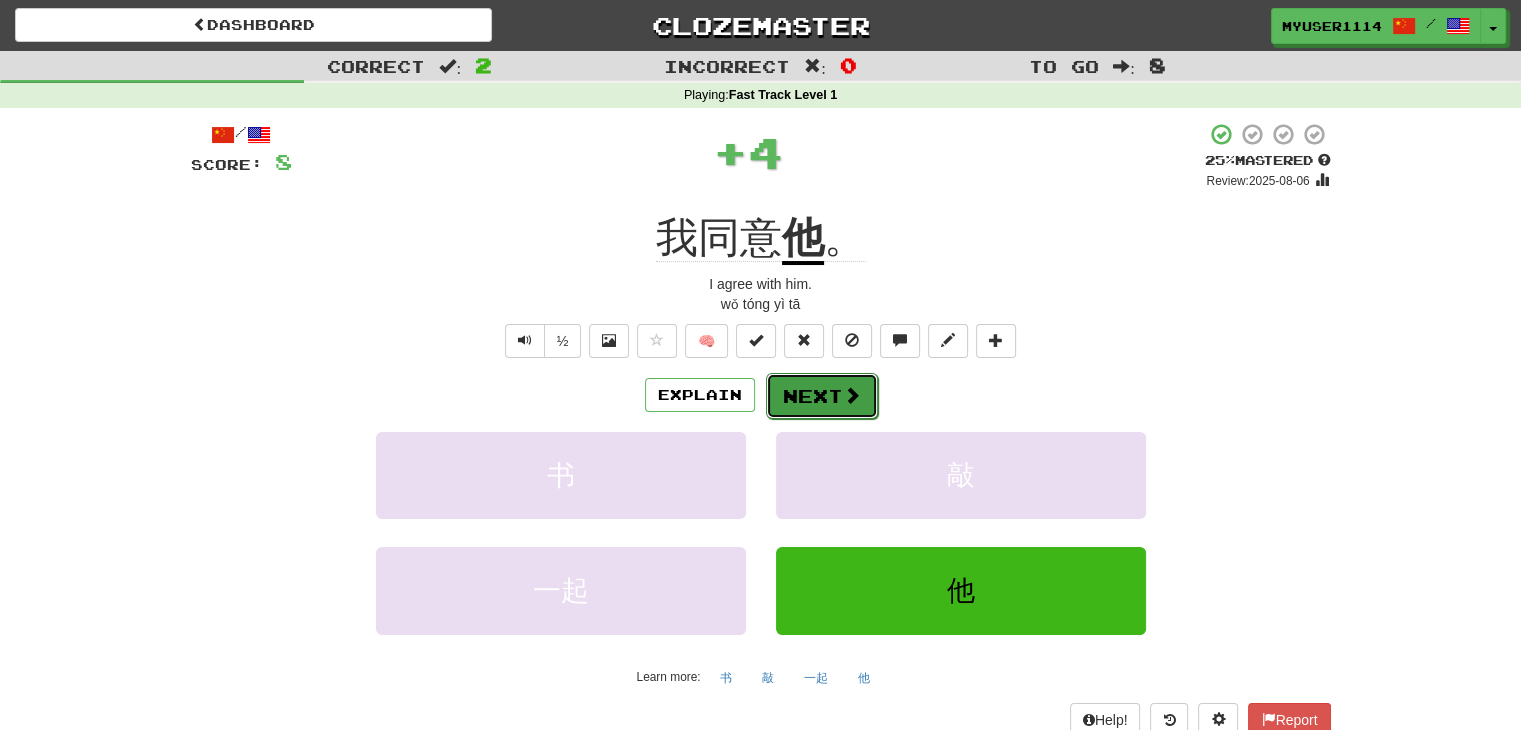 click on "Next" at bounding box center (822, 396) 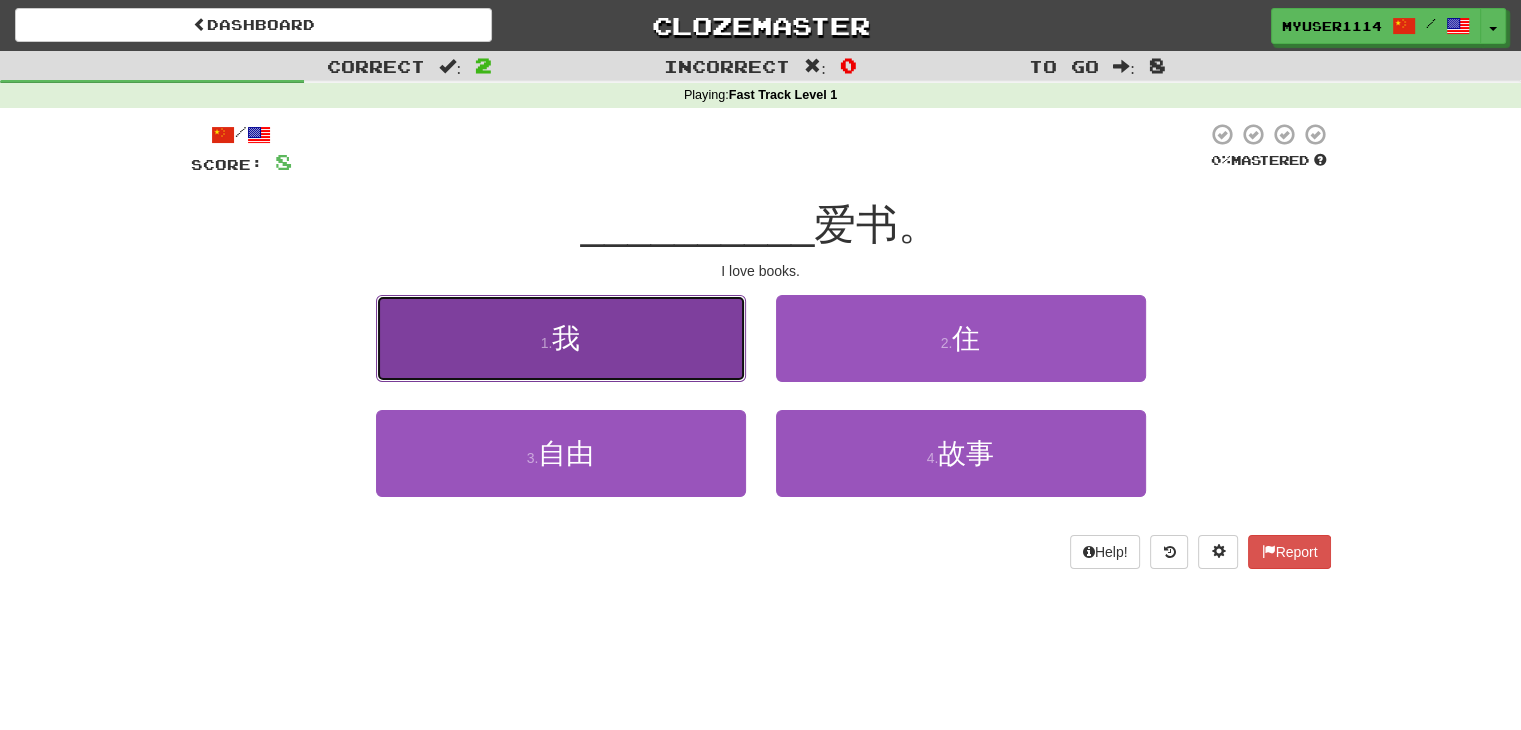 click on "1 .  我" at bounding box center [561, 338] 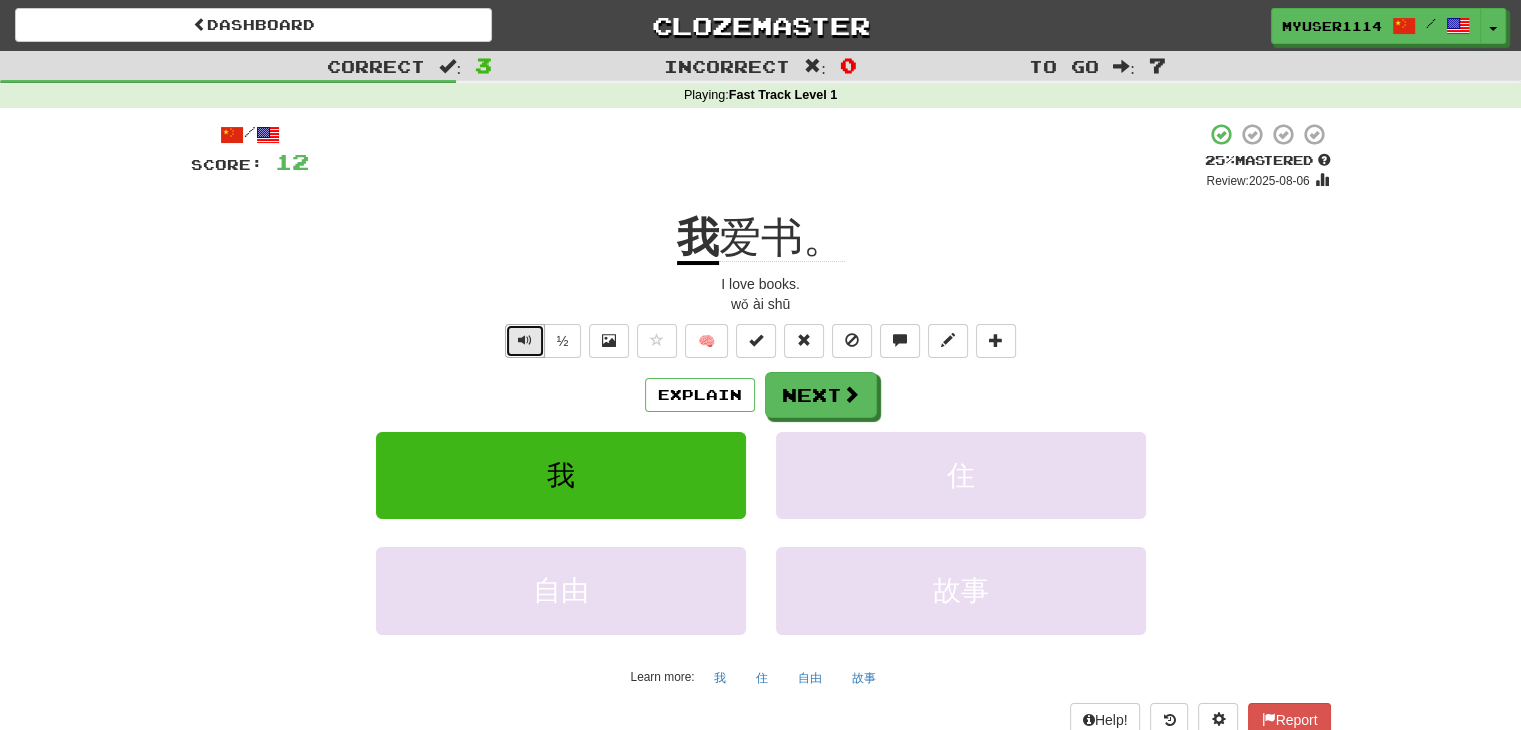 click at bounding box center [525, 340] 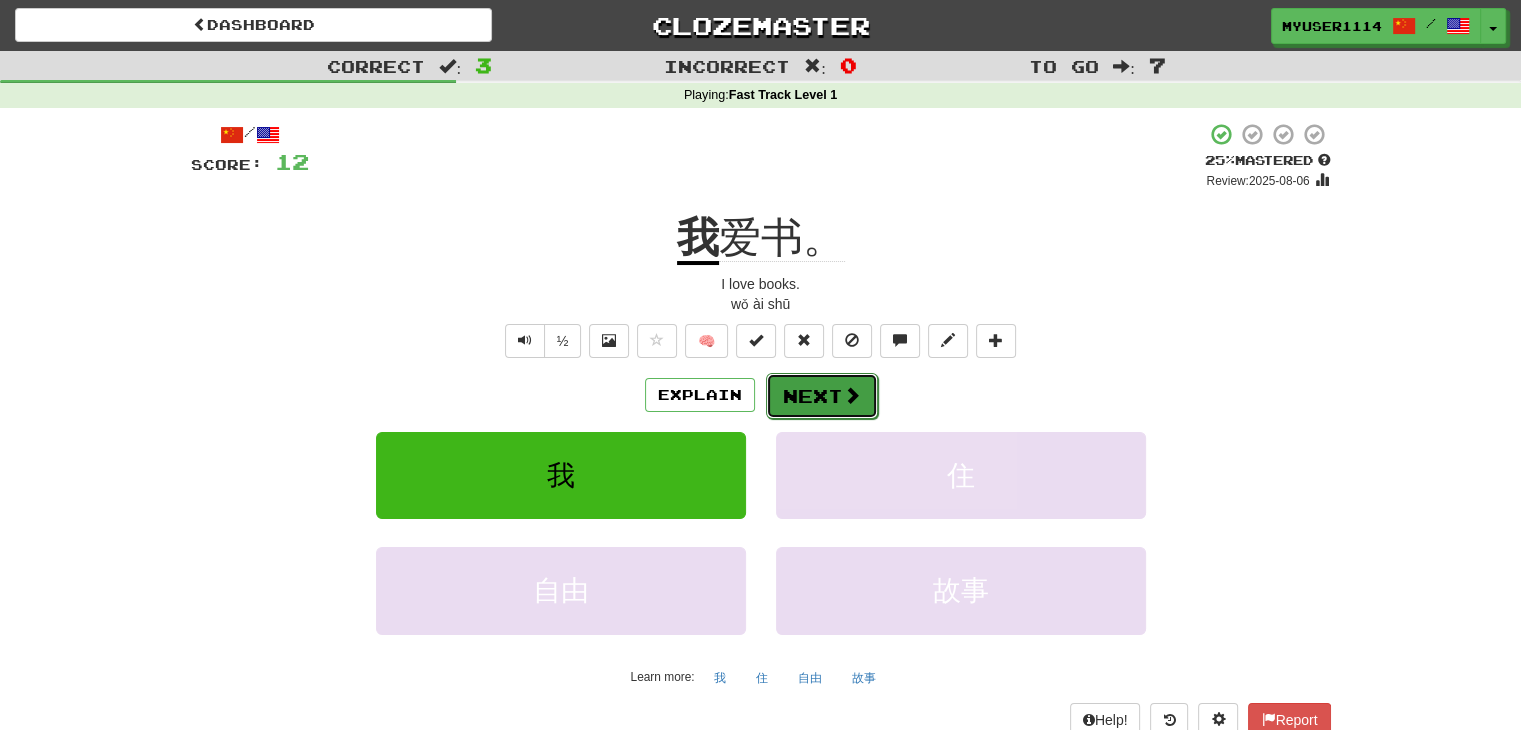 click on "Next" at bounding box center (822, 396) 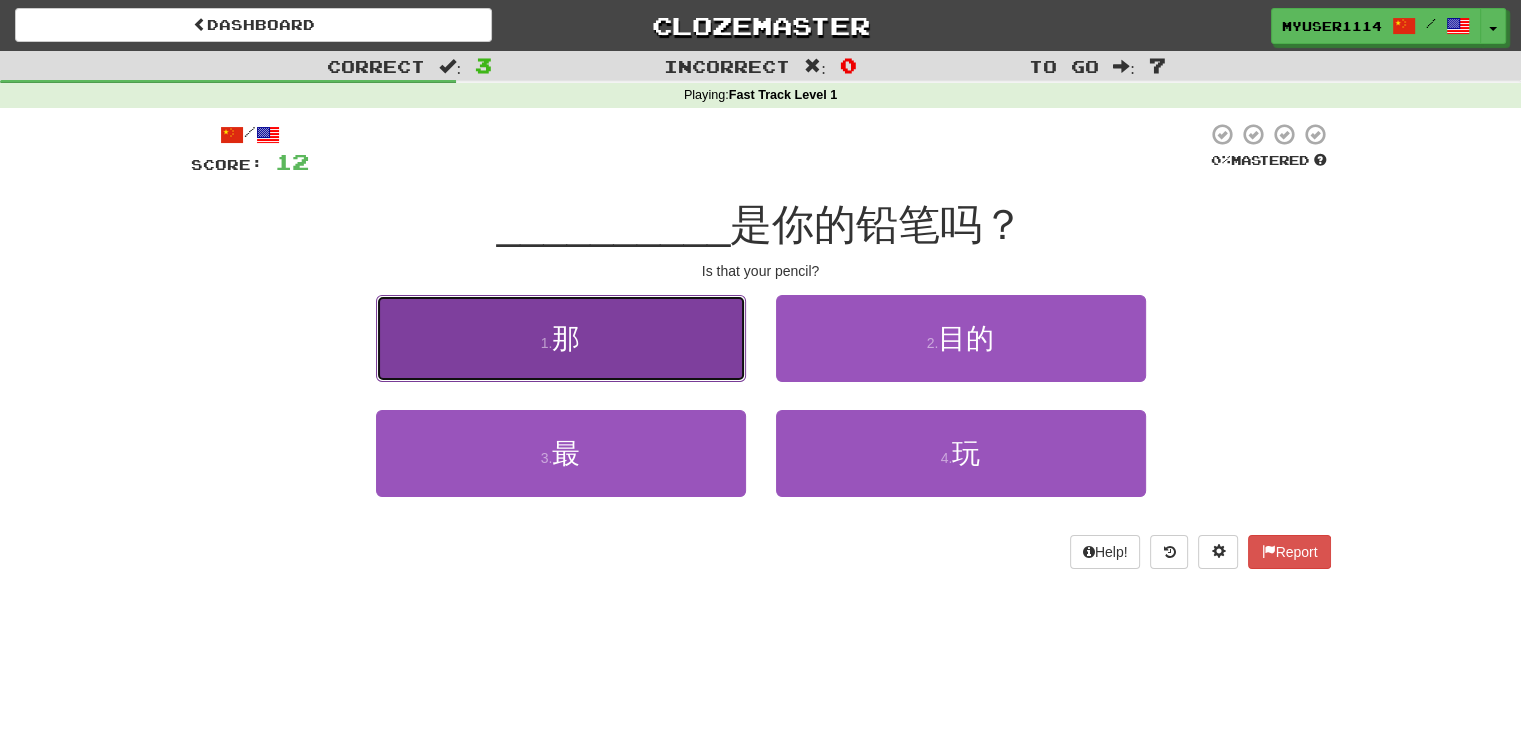 click on "1 .  那" at bounding box center [561, 338] 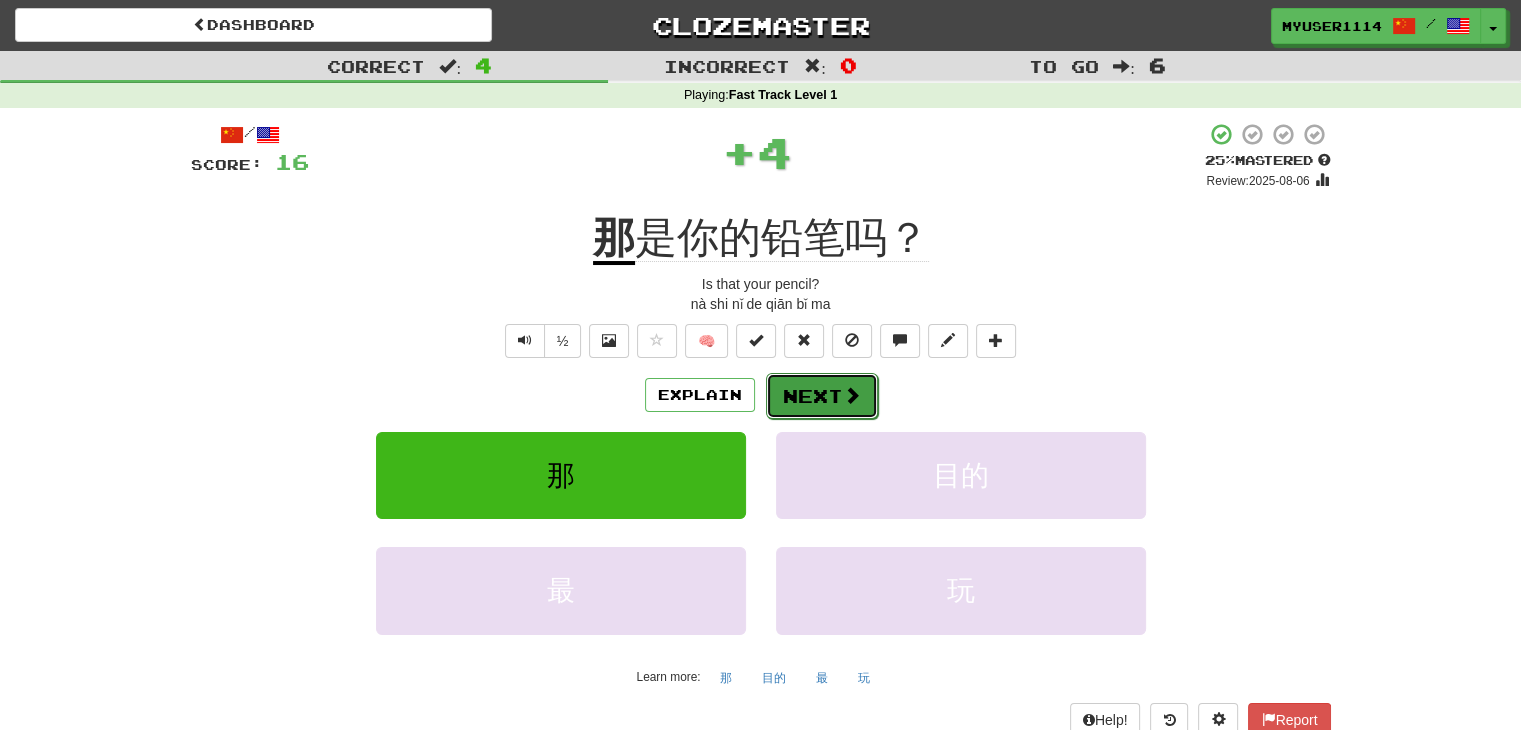click on "Next" at bounding box center (822, 396) 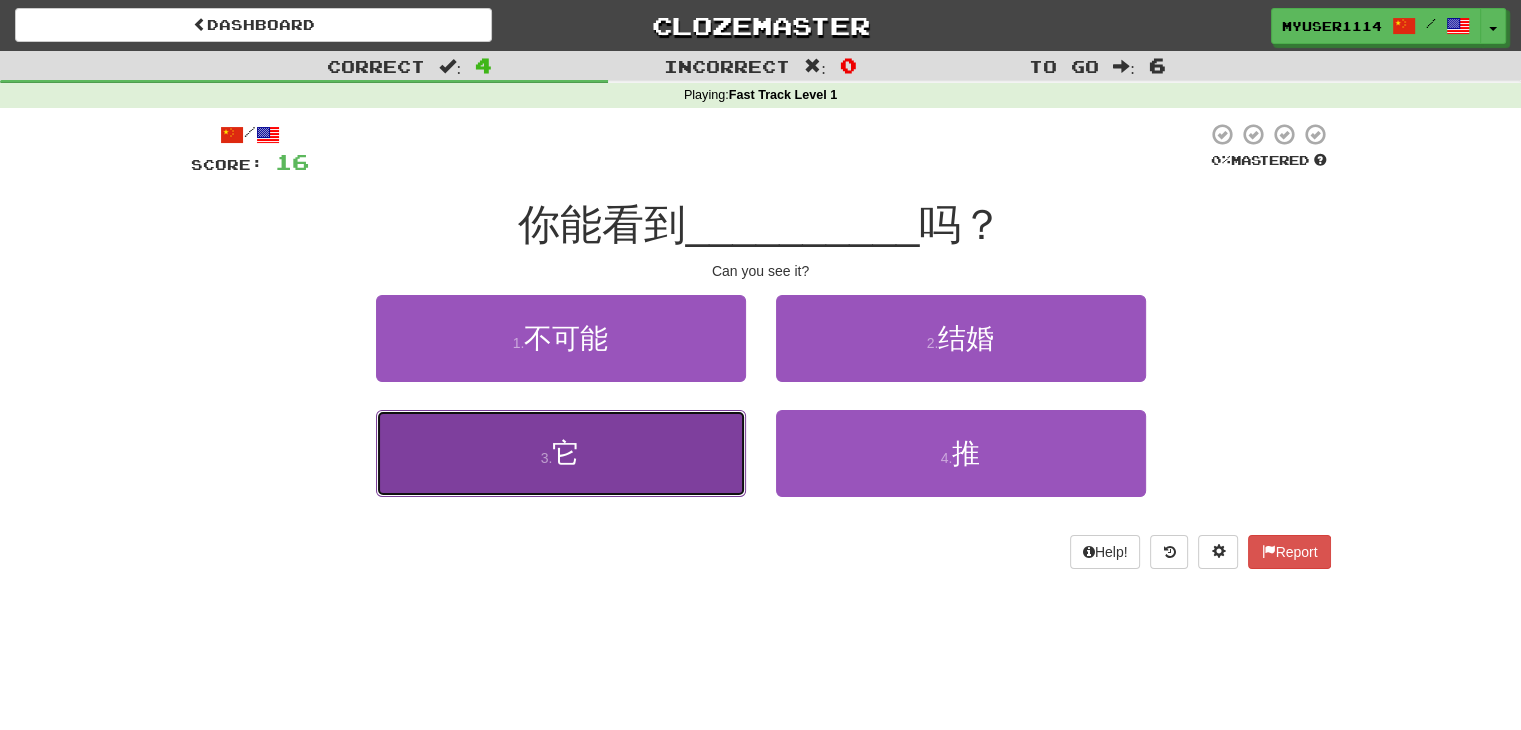 click on "3 .  它" at bounding box center (561, 453) 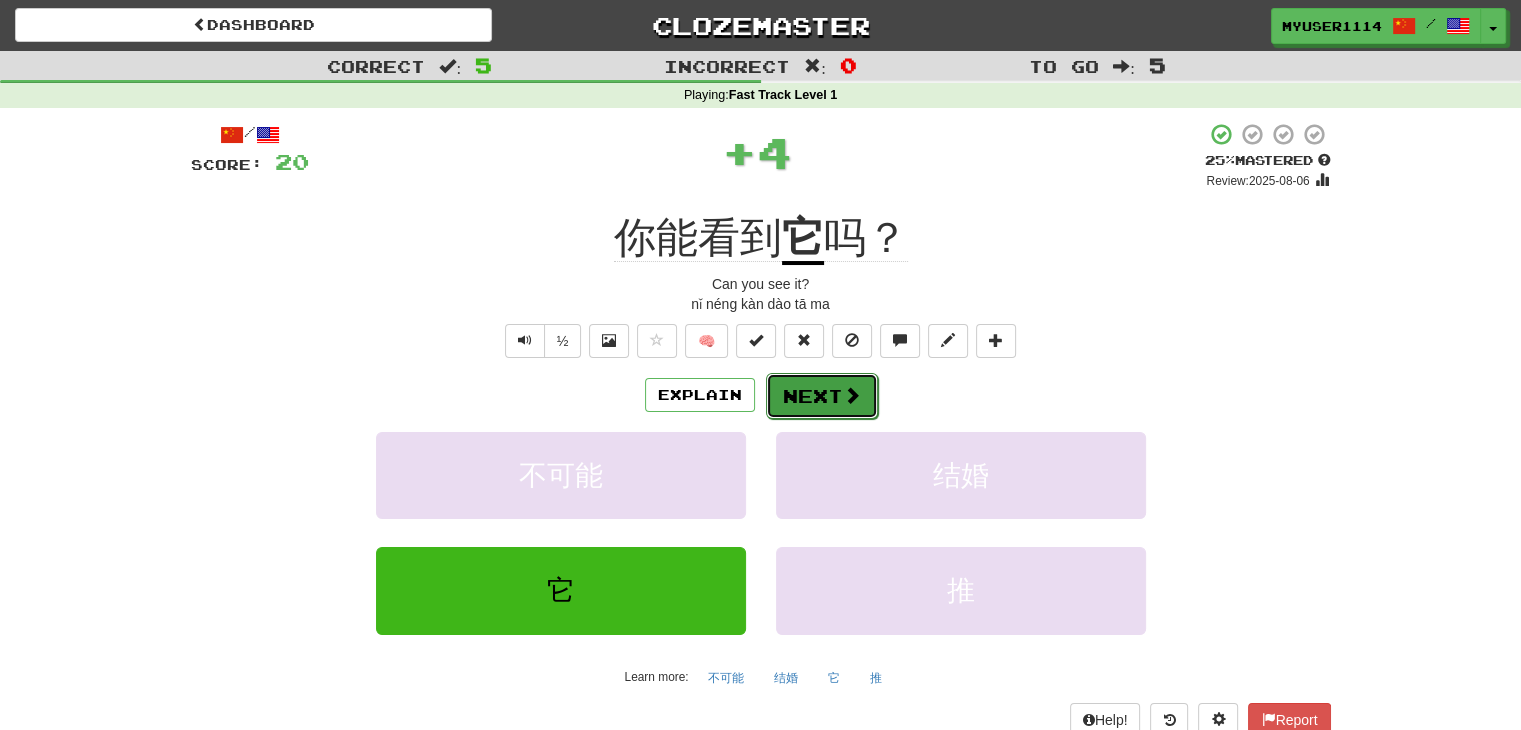 click on "Next" at bounding box center [822, 396] 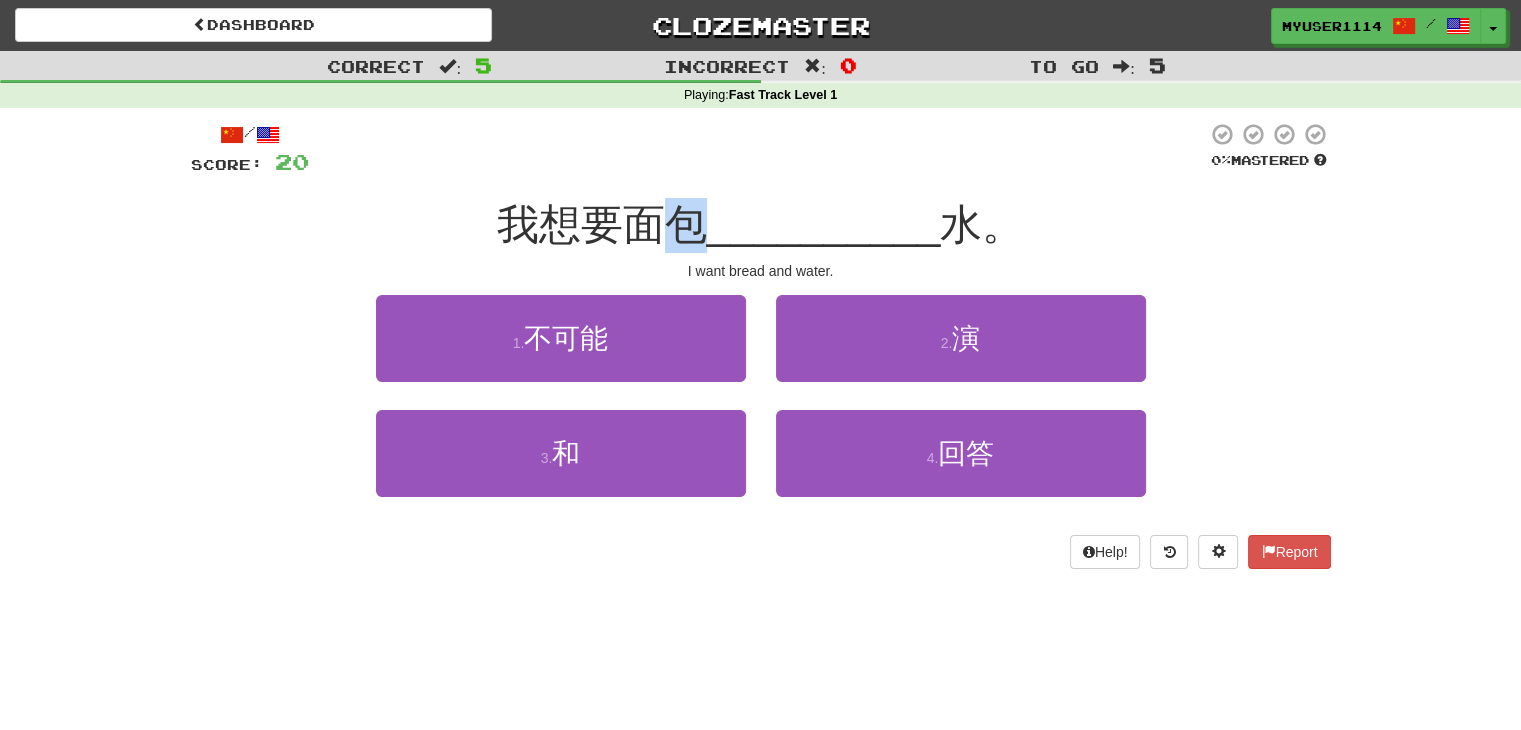 drag, startPoint x: 697, startPoint y: 233, endPoint x: 668, endPoint y: 230, distance: 29.15476 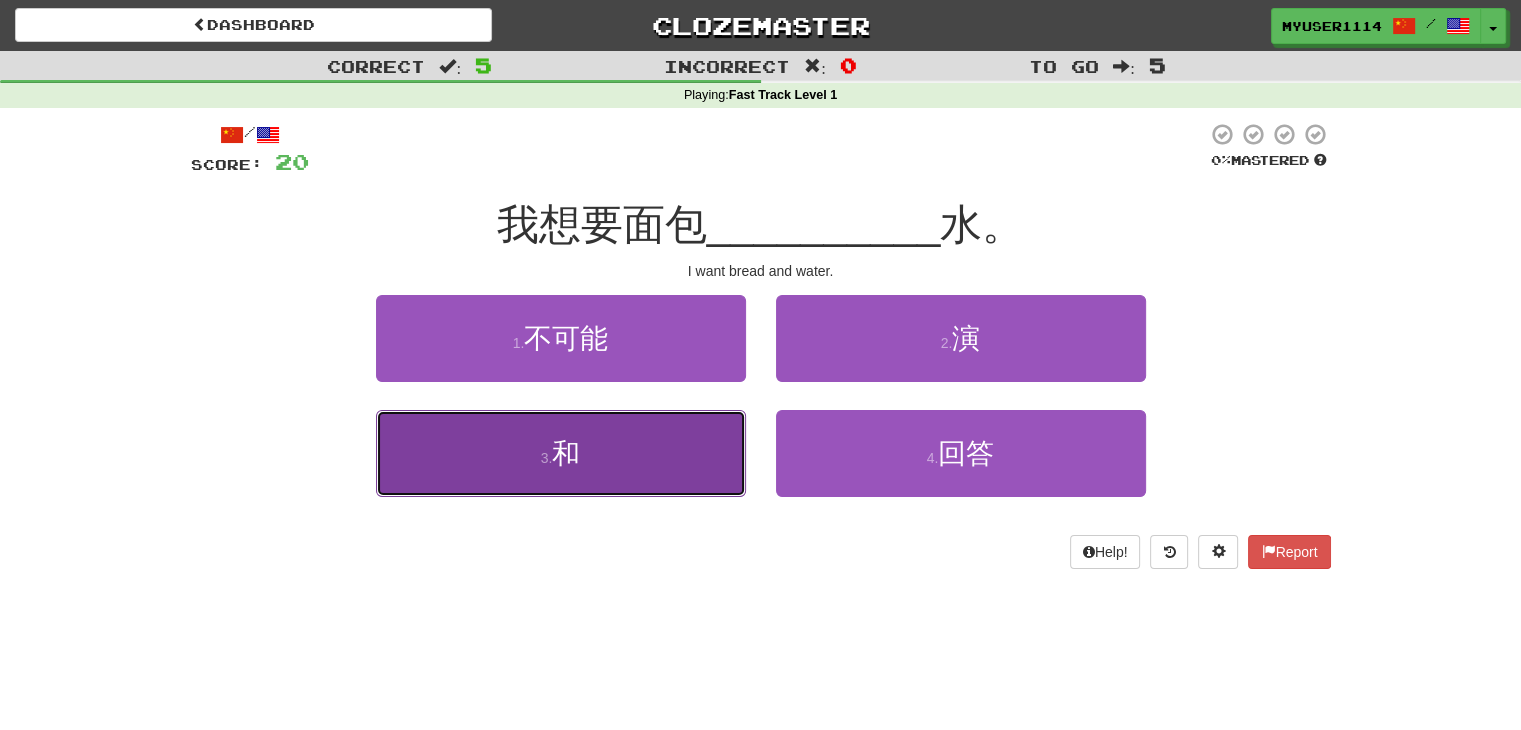 click on "3 .  和" at bounding box center [561, 453] 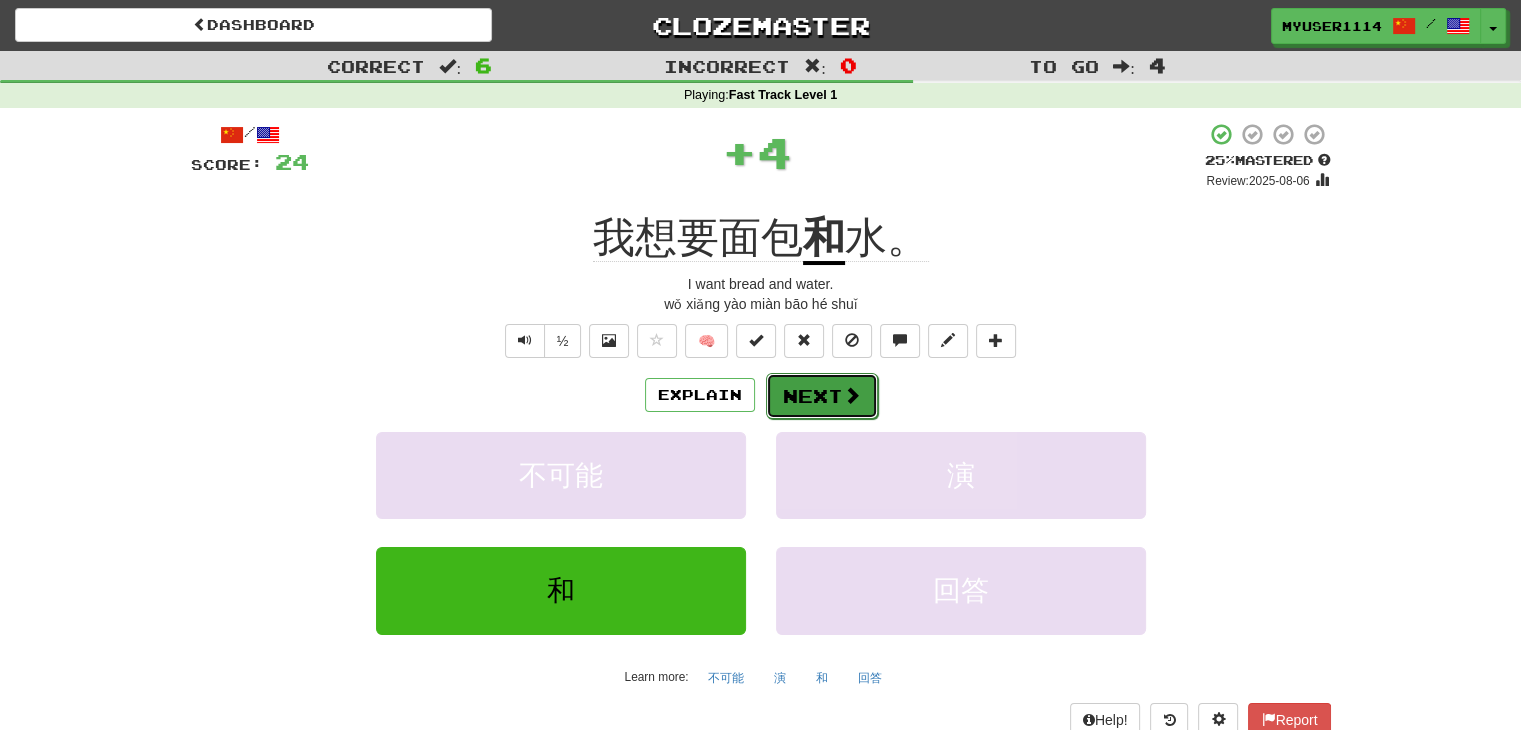 click on "Next" at bounding box center [822, 396] 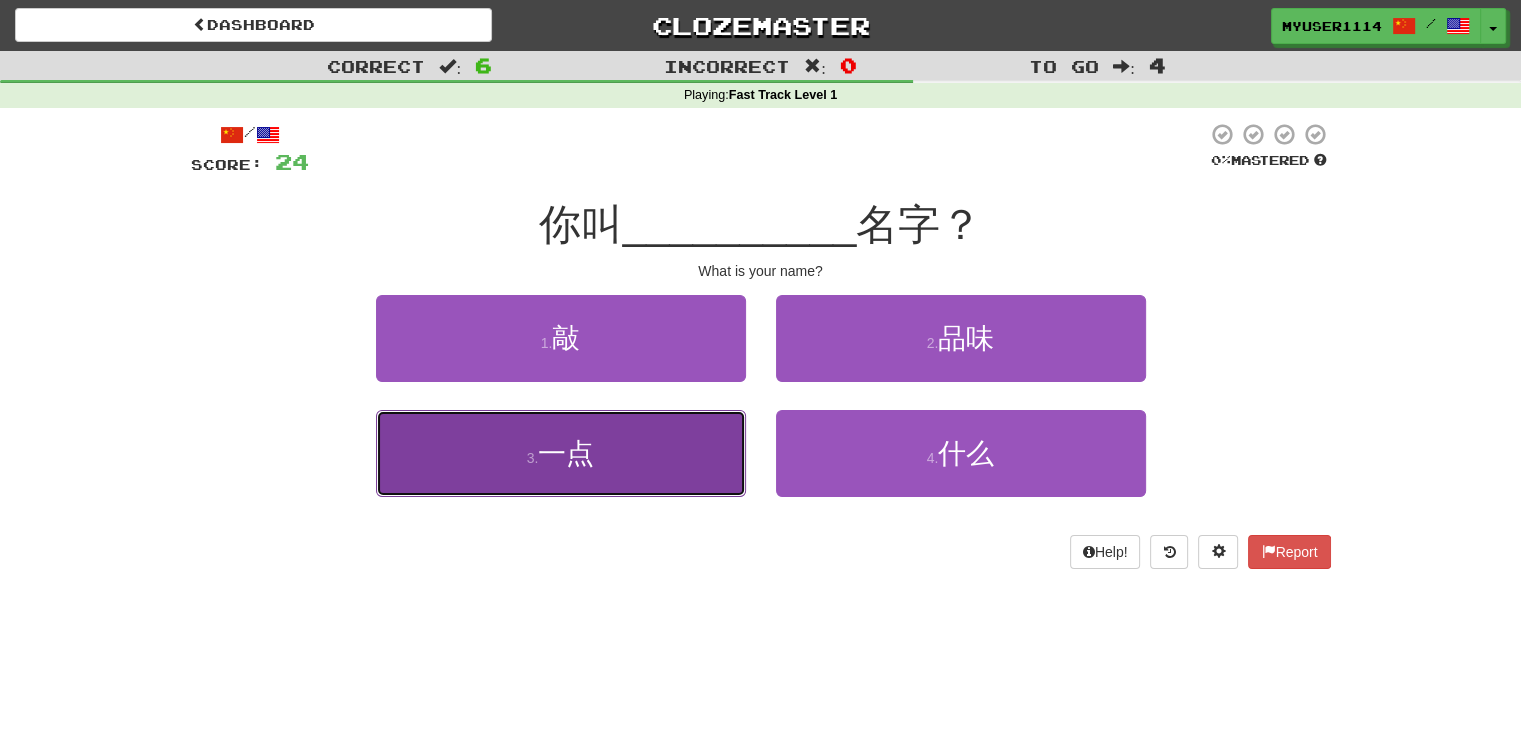 click on "3 .  一点" at bounding box center [561, 453] 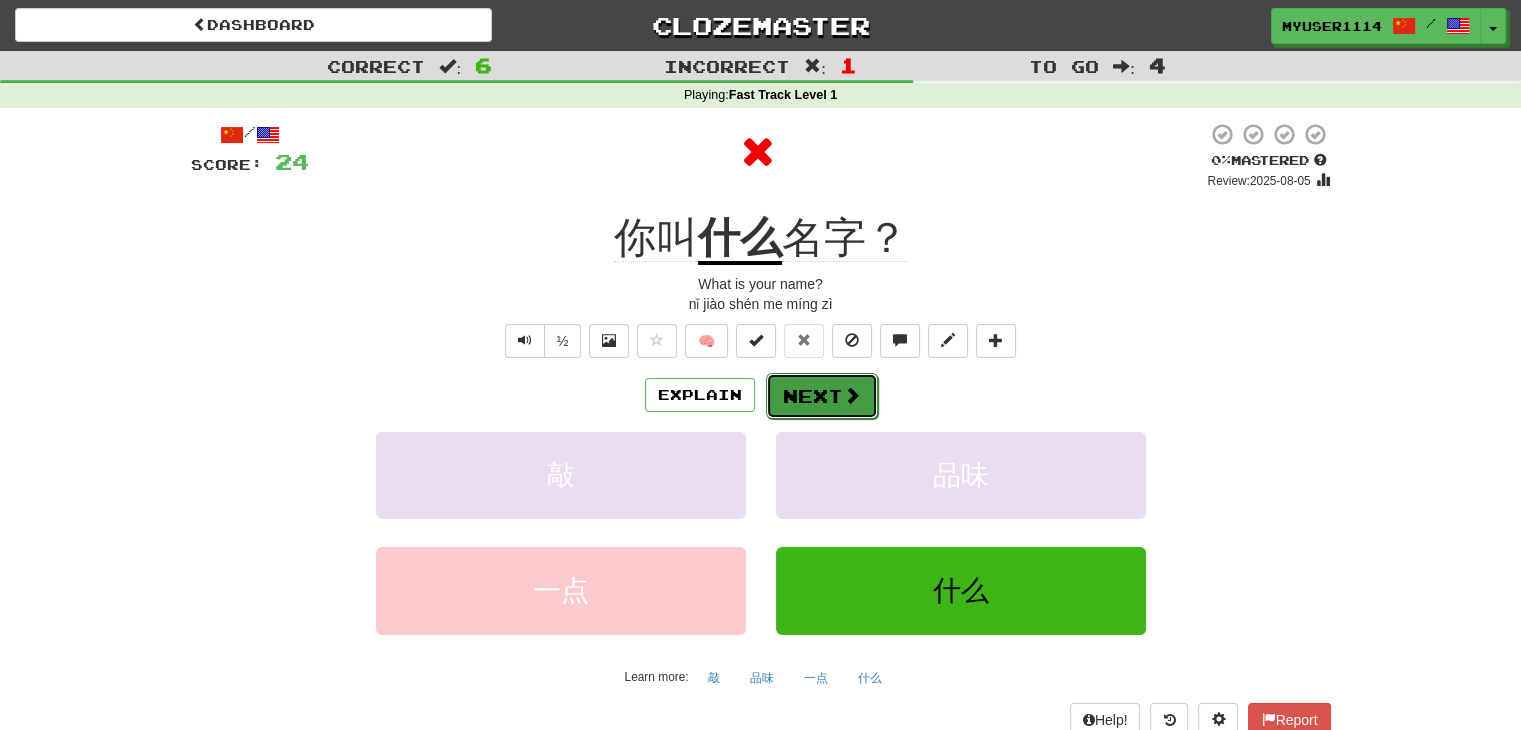 click on "Next" at bounding box center [822, 396] 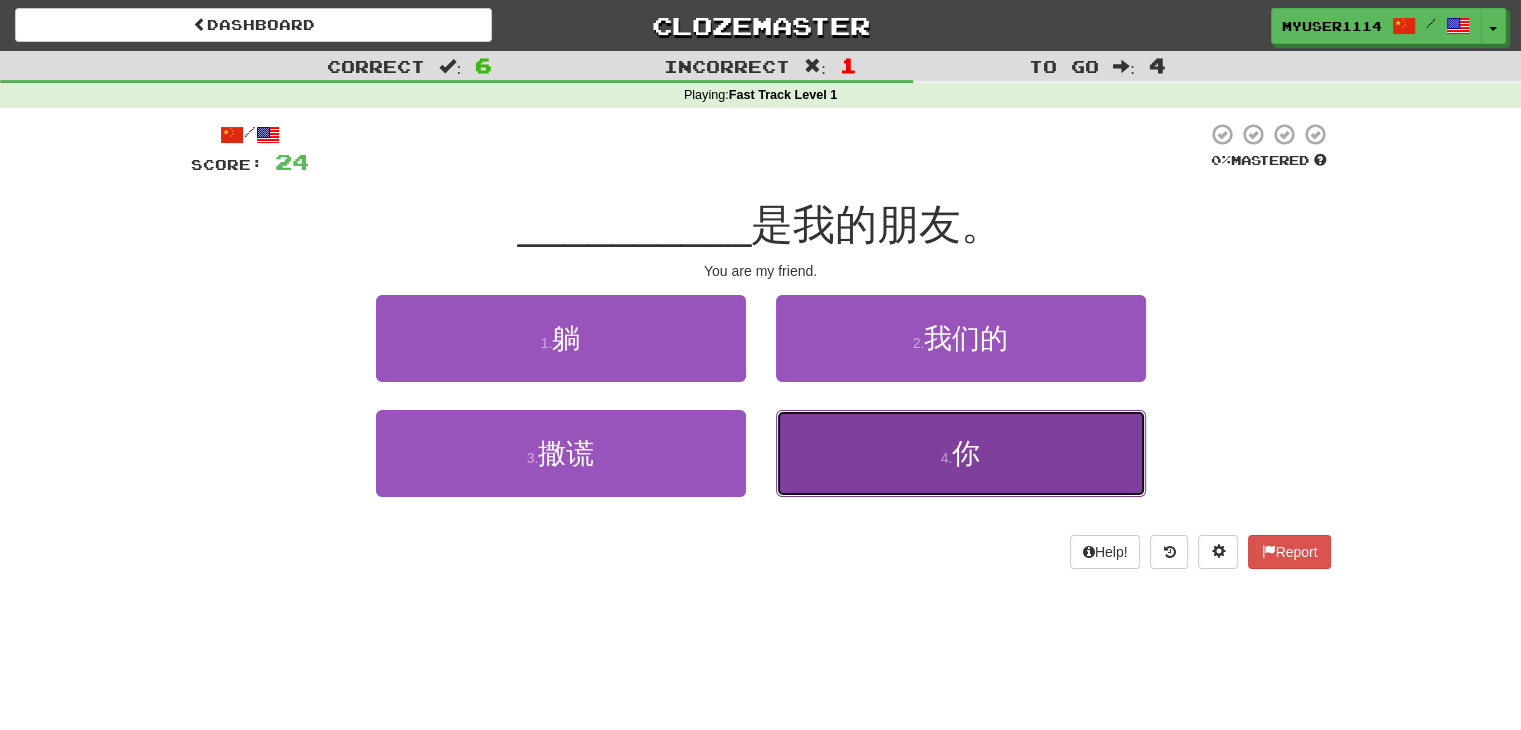 click on "4 .  你" at bounding box center [961, 453] 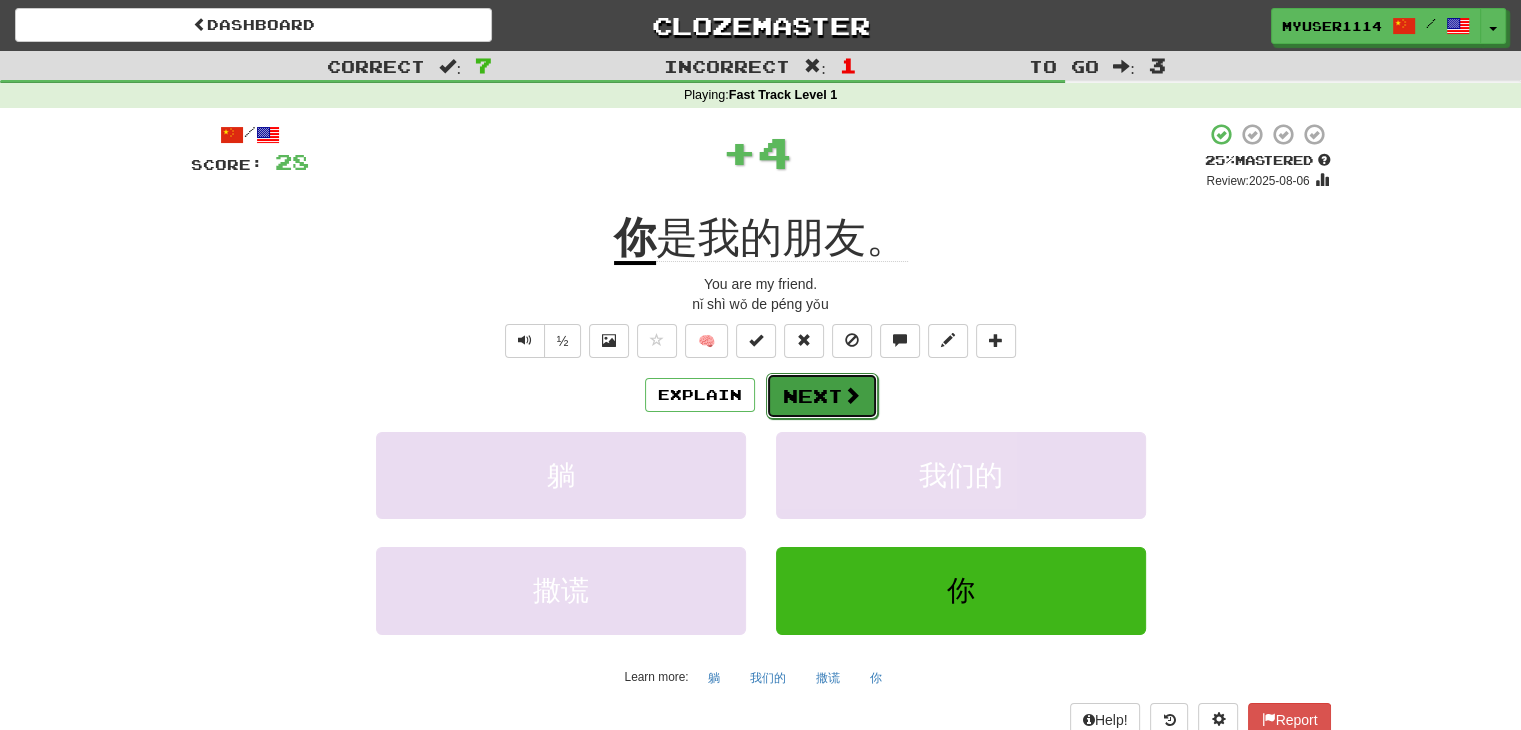 click on "Next" at bounding box center [822, 396] 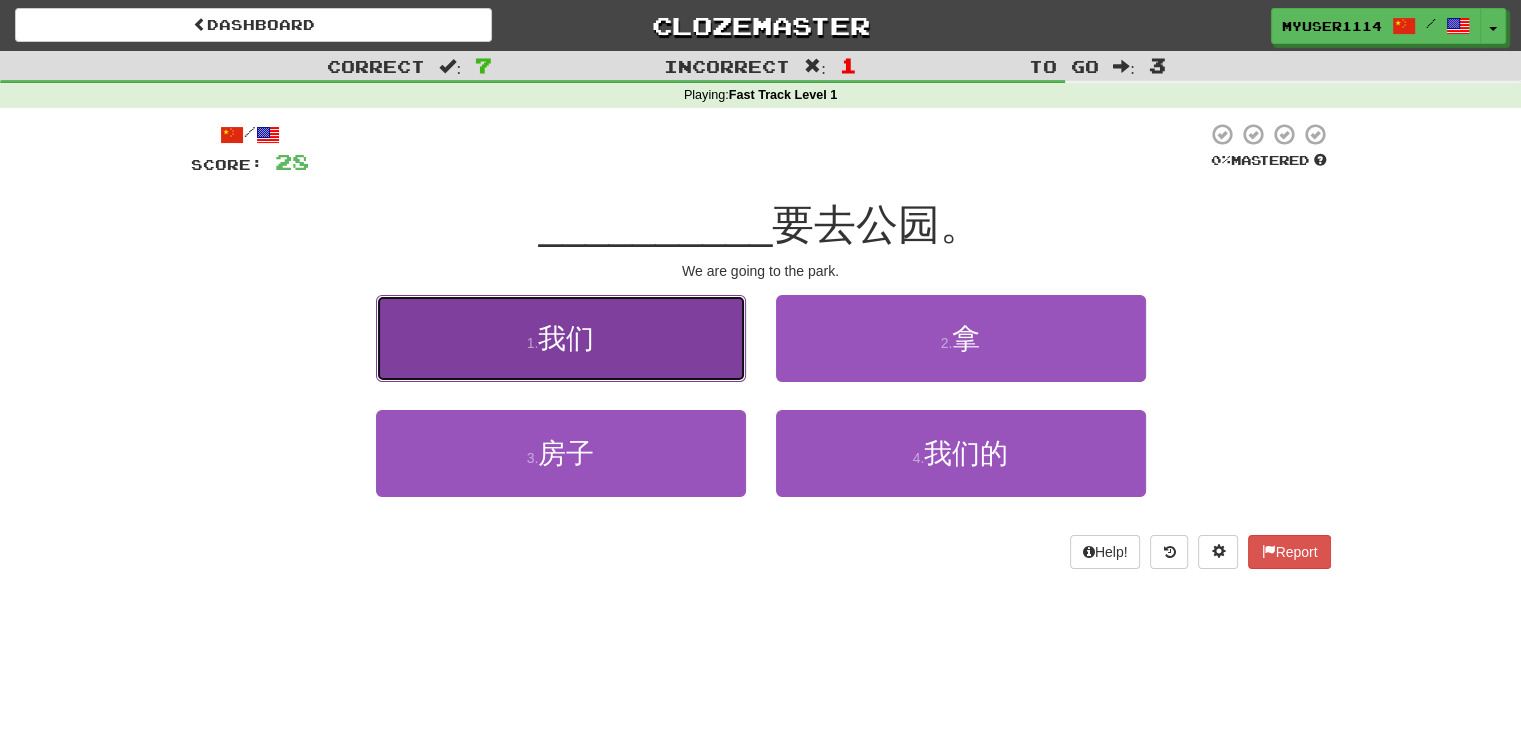 click on "1 .  我们" at bounding box center (561, 338) 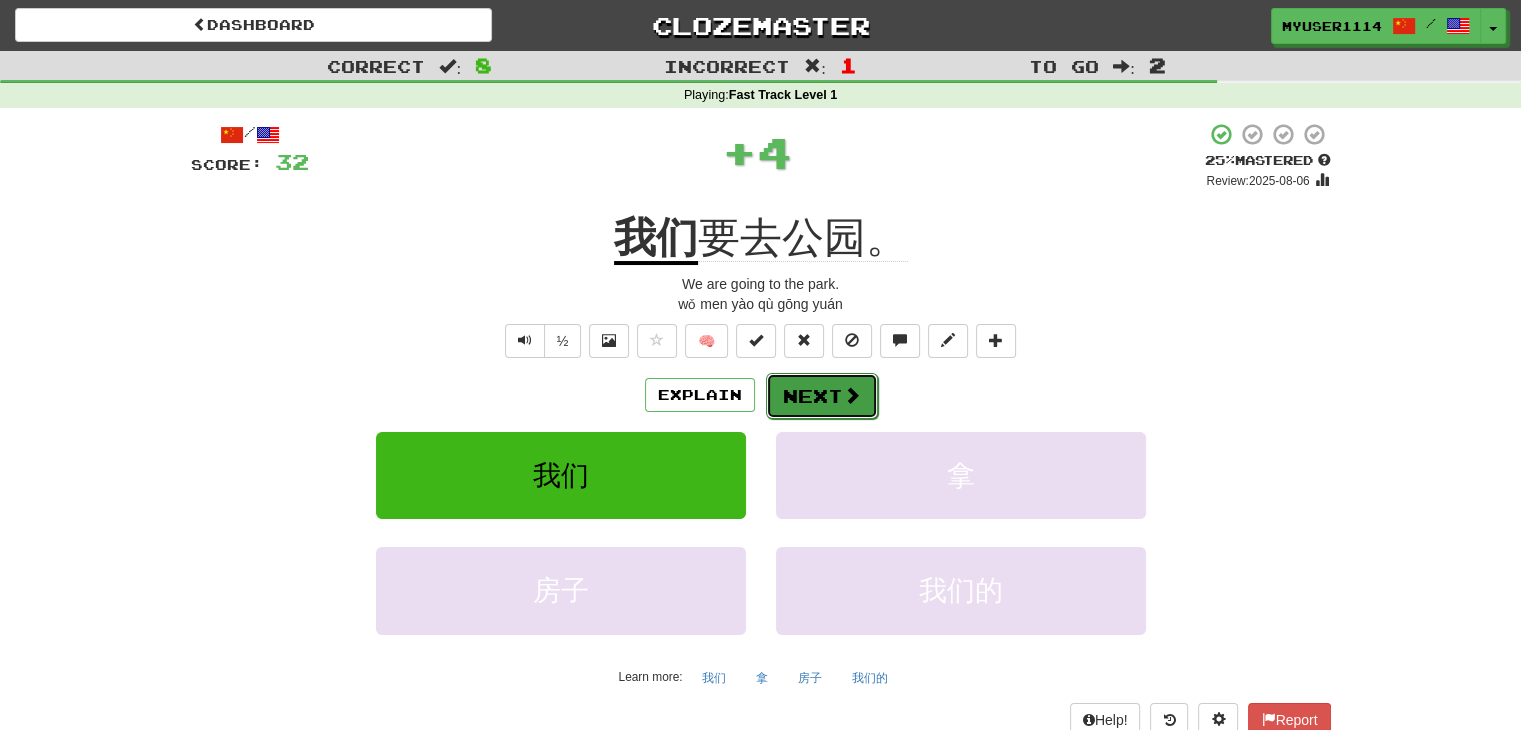 click on "Next" at bounding box center (822, 396) 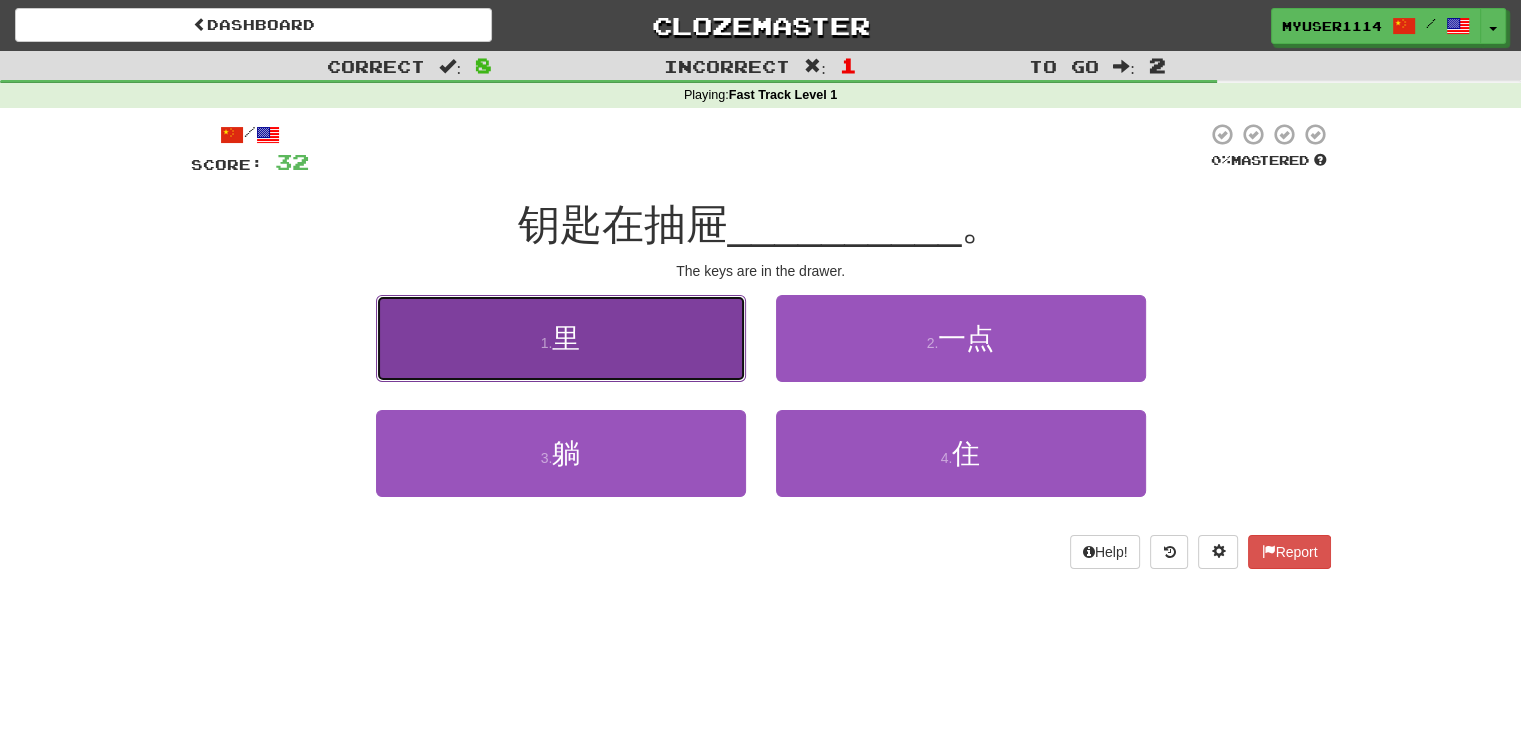 click on "1 .  里" at bounding box center [561, 338] 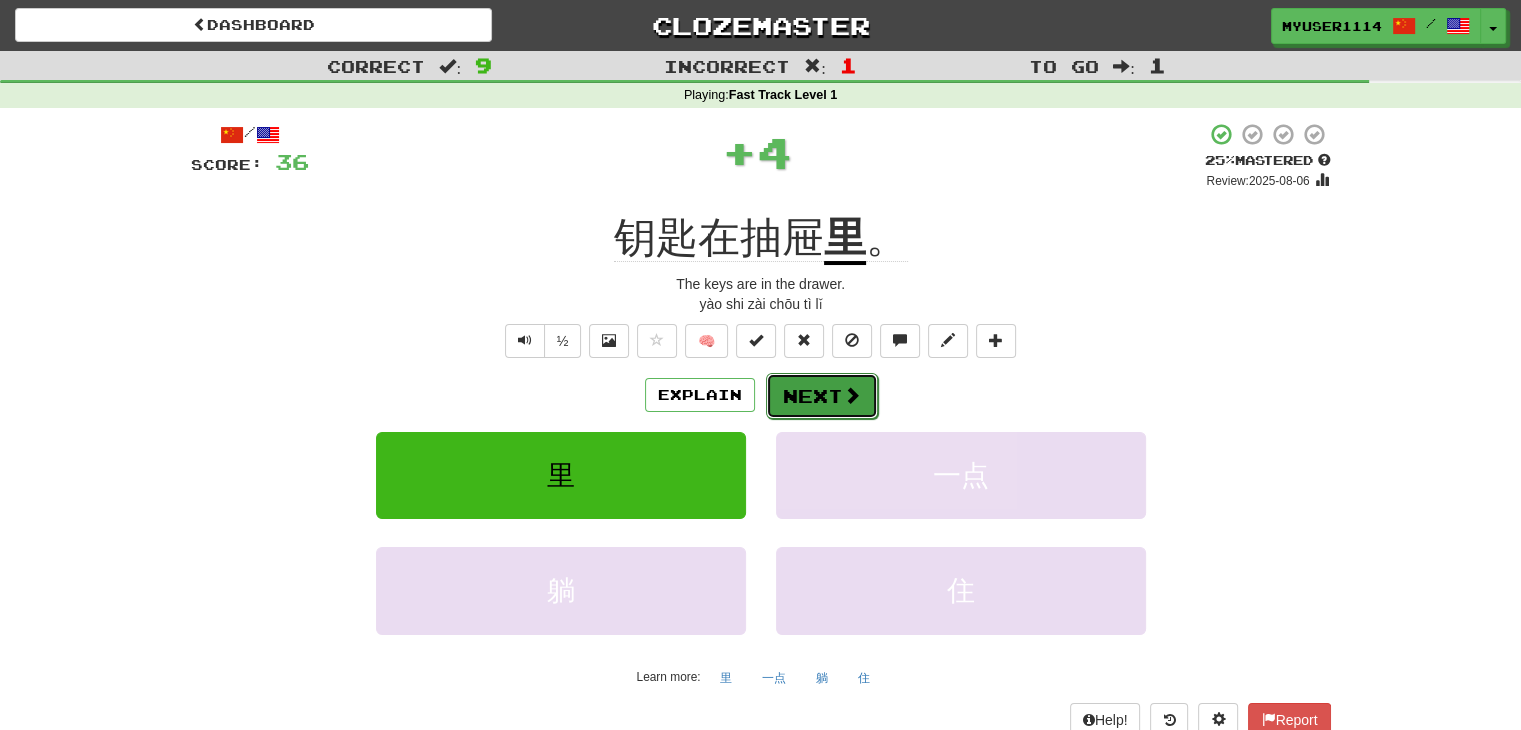 click on "Next" at bounding box center (822, 396) 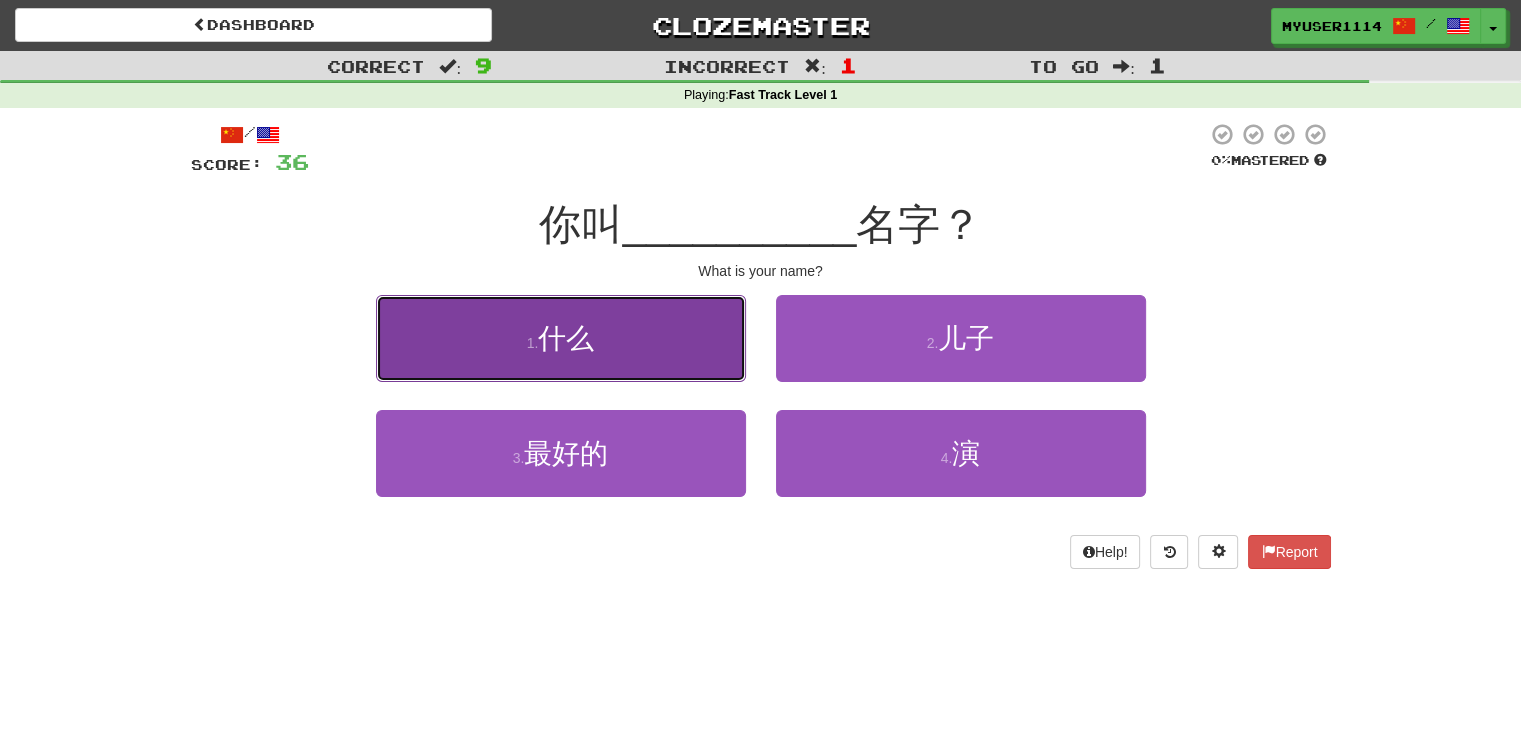 click on "1 .  什么" at bounding box center [561, 338] 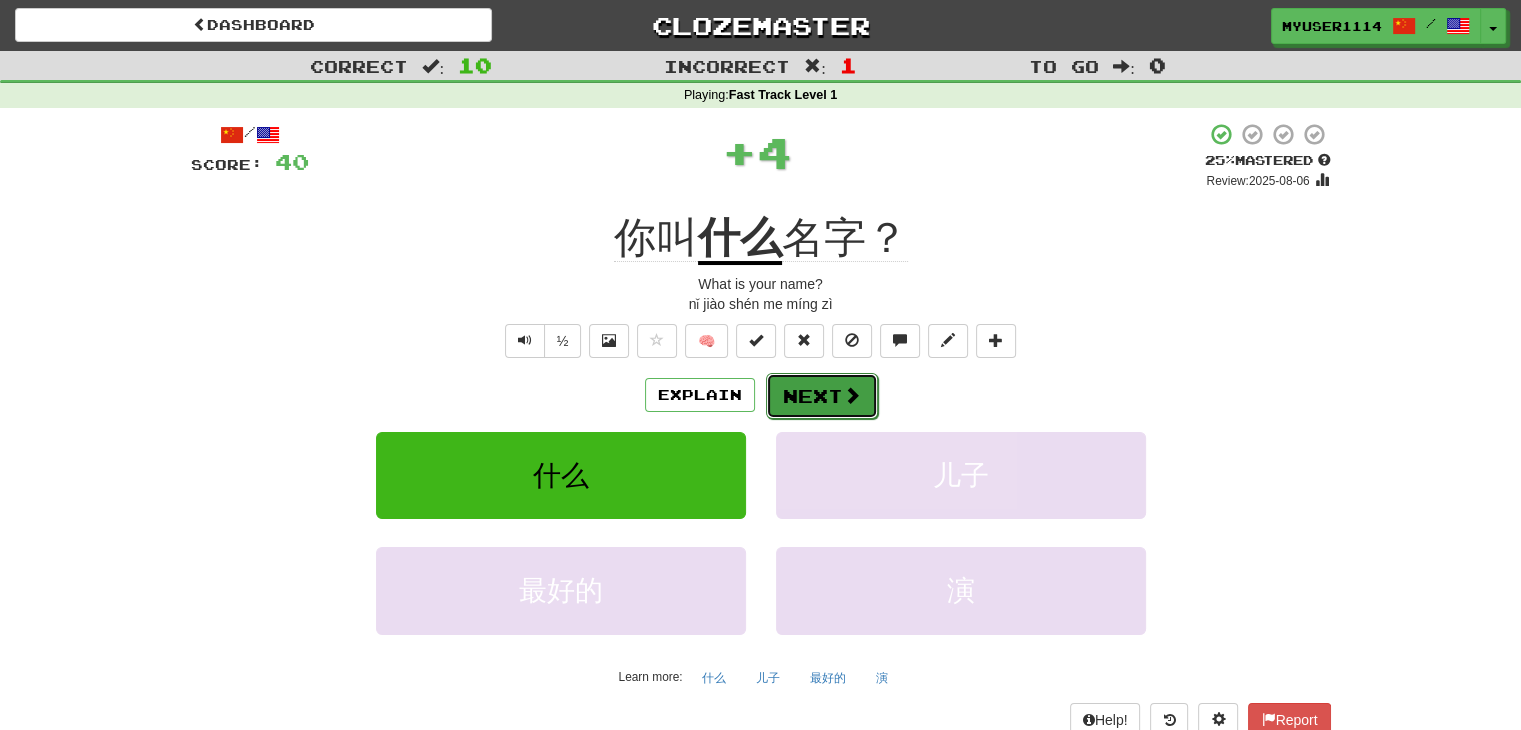 click on "Next" at bounding box center [822, 396] 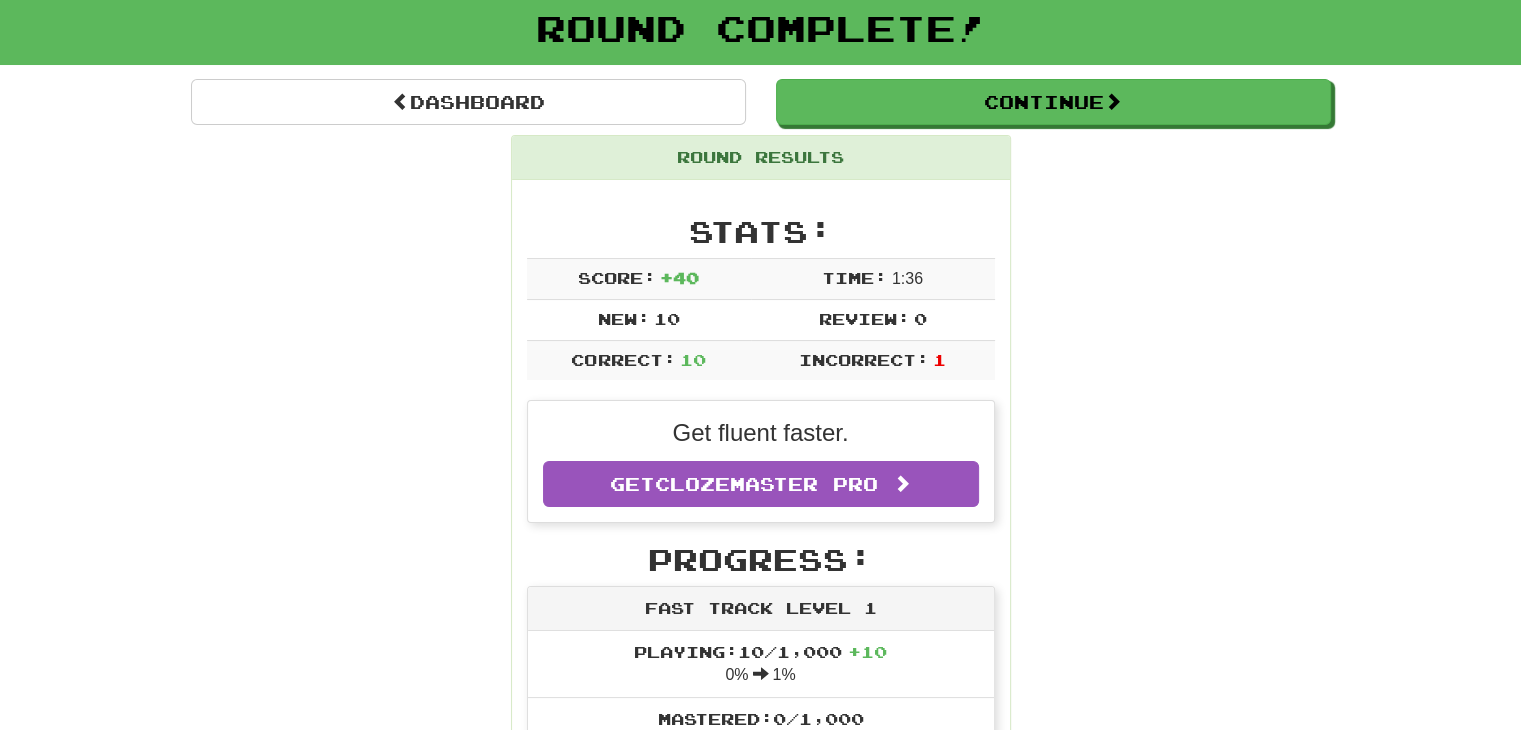 scroll, scrollTop: 0, scrollLeft: 0, axis: both 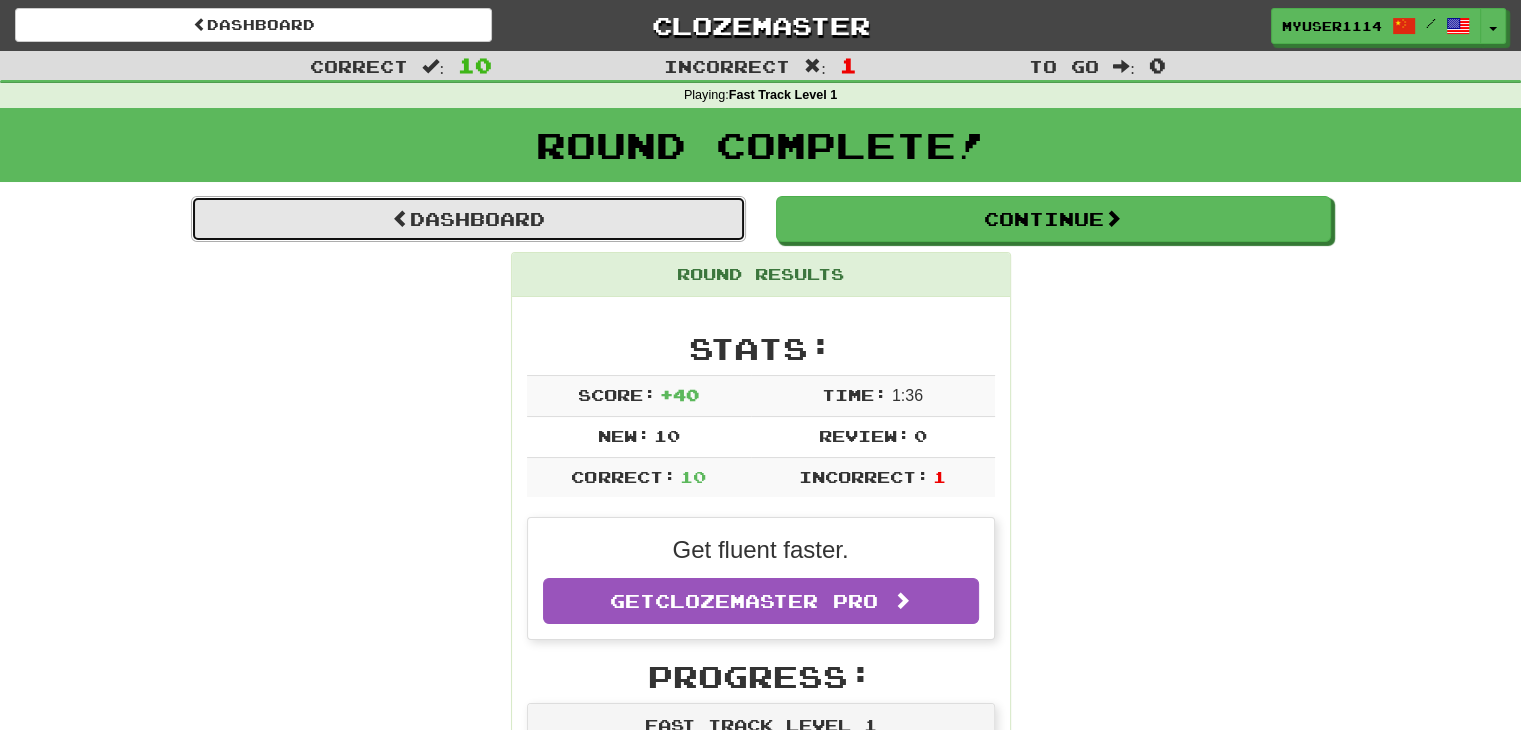 click on "Dashboard" at bounding box center (468, 219) 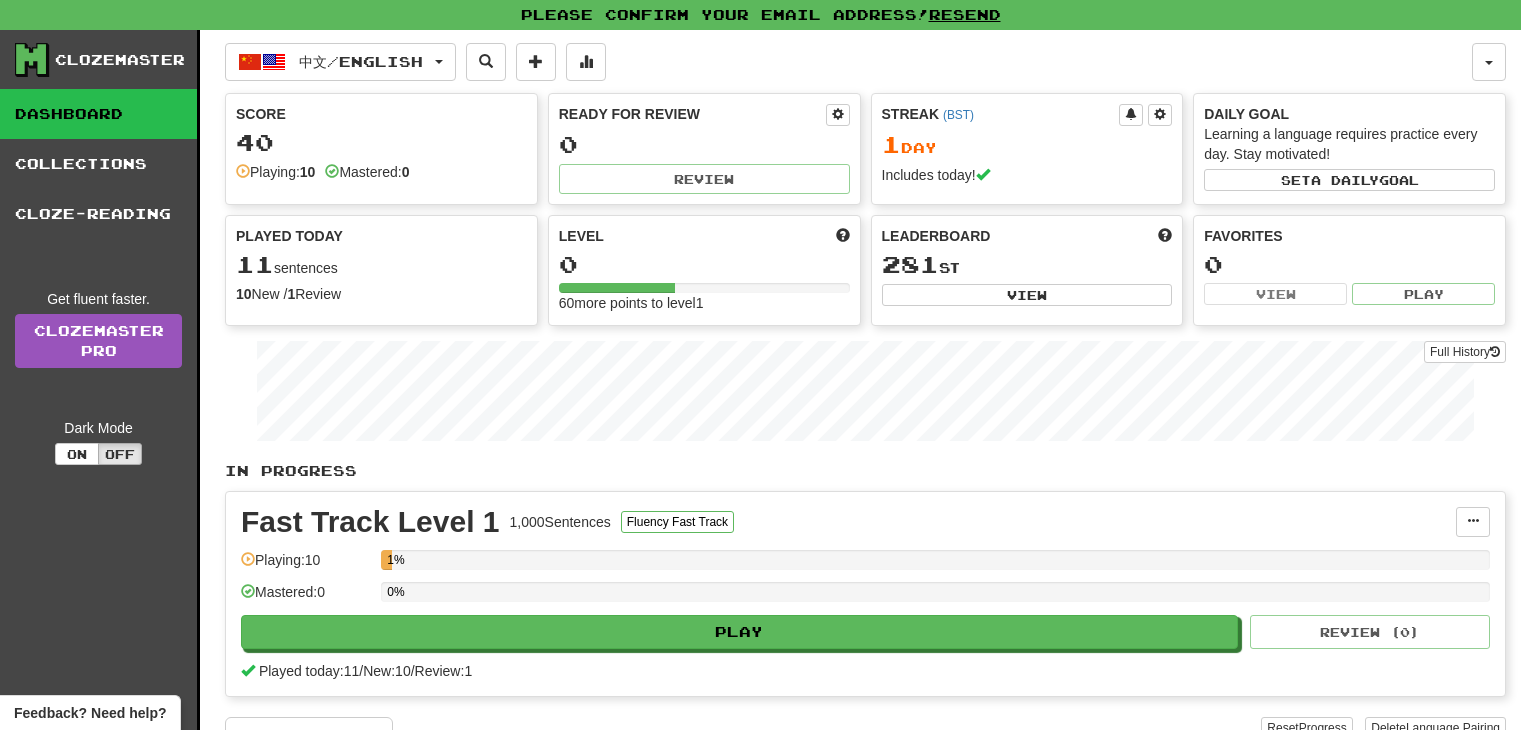 scroll, scrollTop: 0, scrollLeft: 0, axis: both 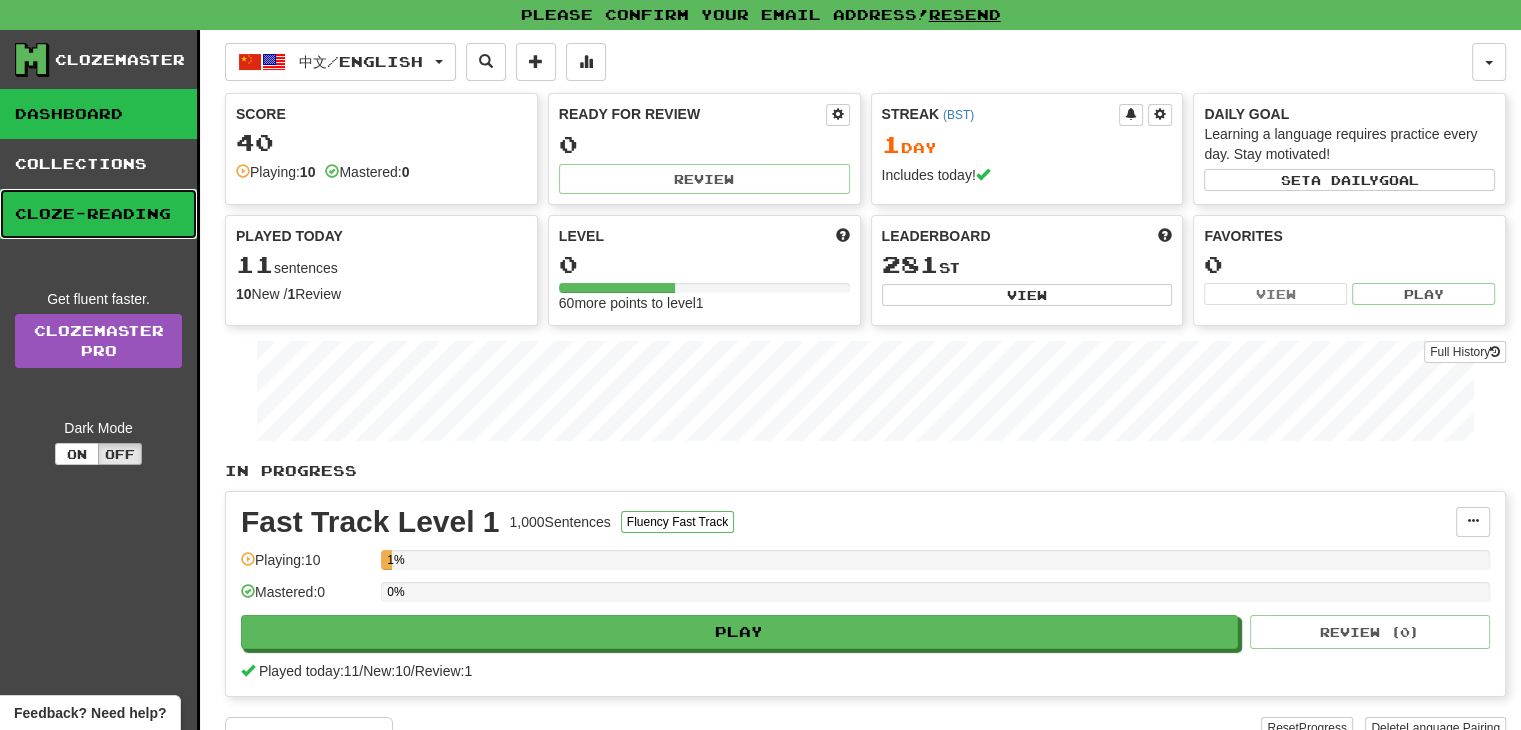 click on "Cloze-Reading" at bounding box center [98, 214] 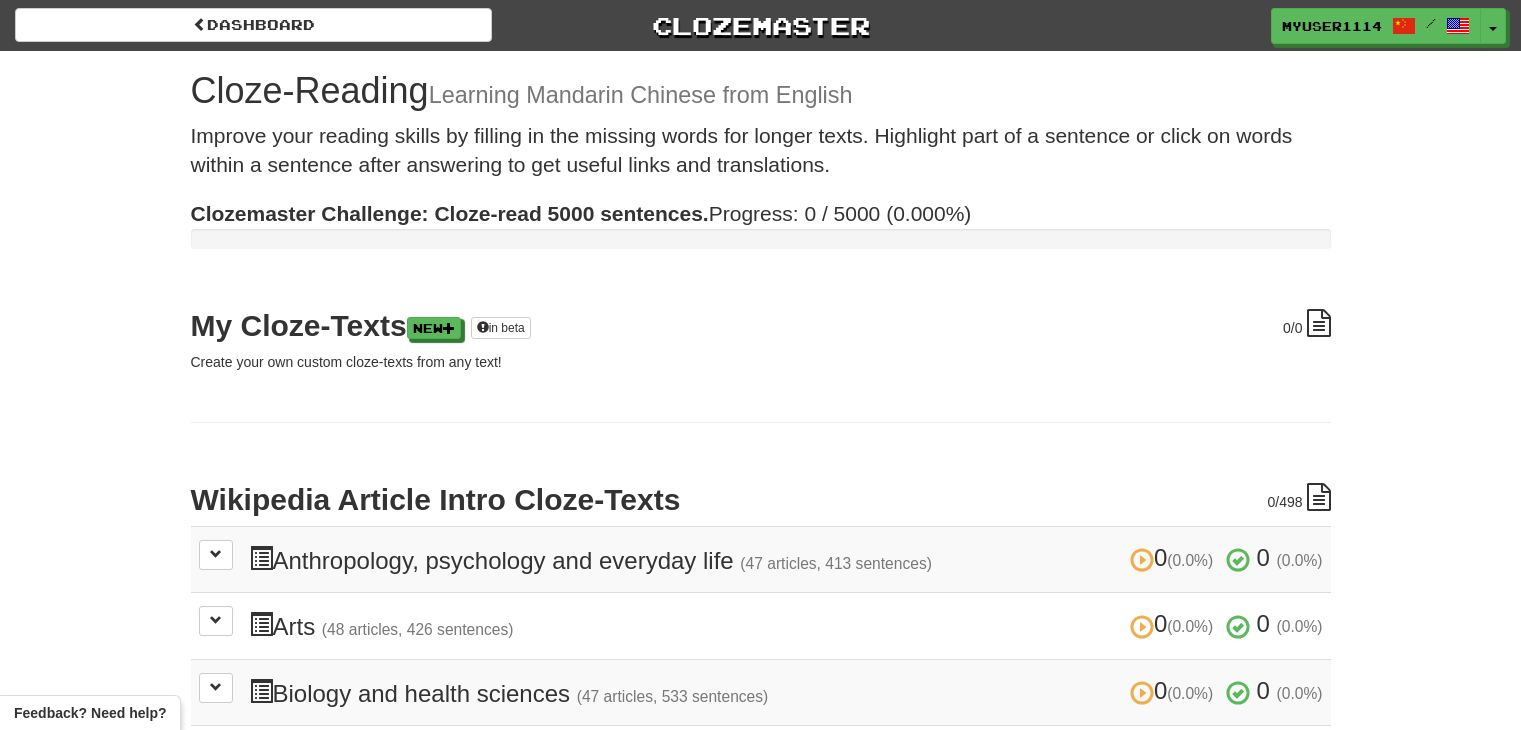 scroll, scrollTop: 0, scrollLeft: 0, axis: both 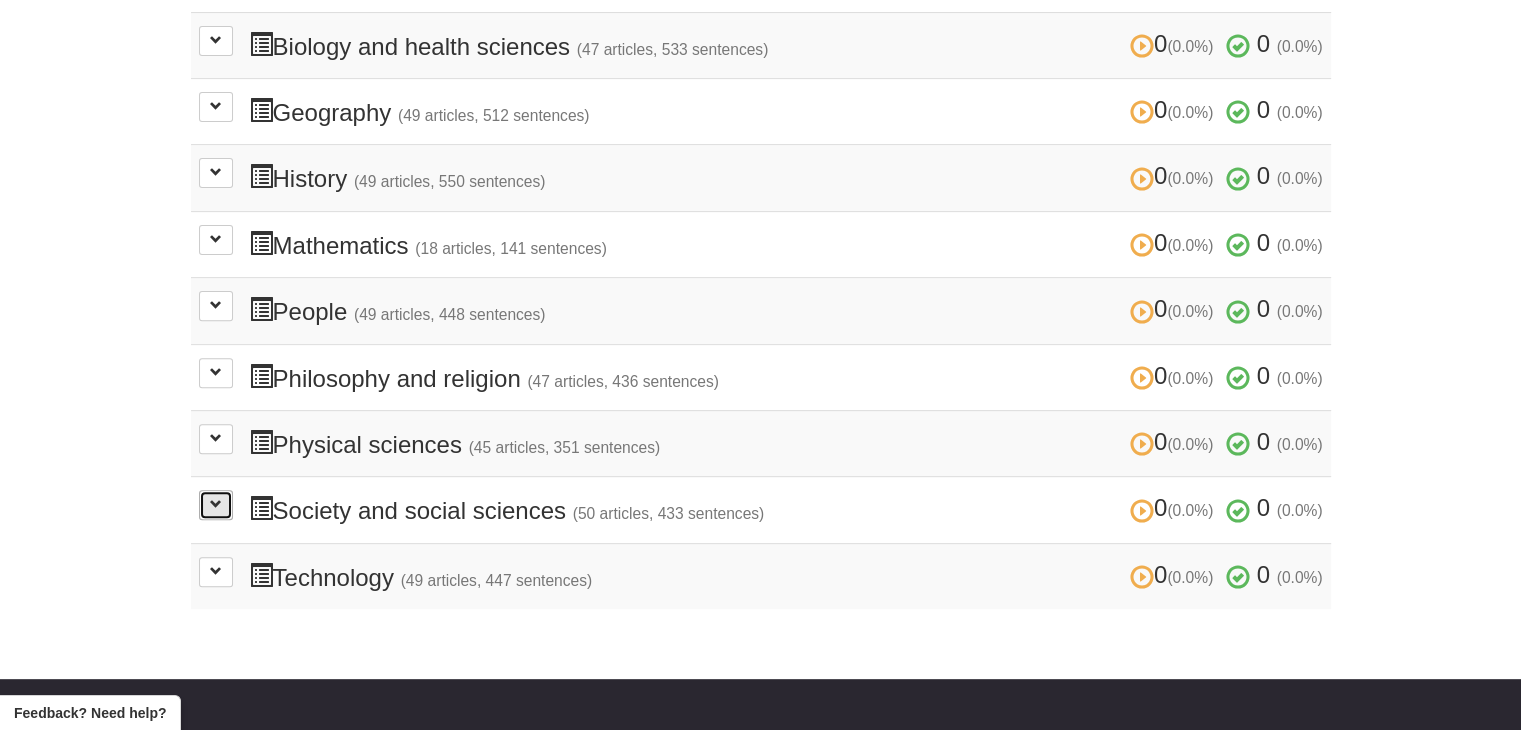 click at bounding box center (216, 504) 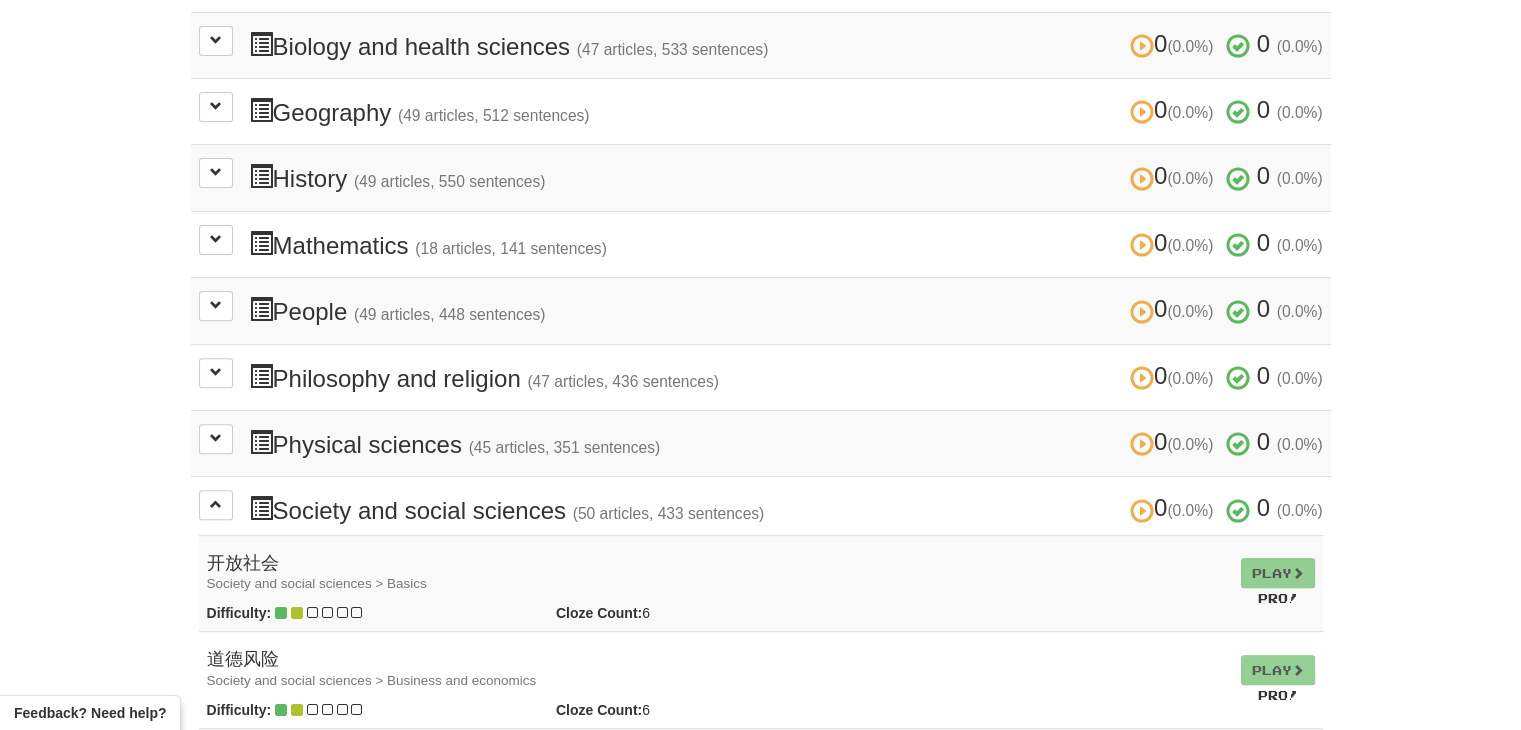 click on "0
(0.0%)
0
(0.0%)
Society and social sciences
(50 articles, 433 sentences)
0
(0.0%)
0
(0.0%)
开放社会
Society and social sciences > Basics
Difficulty:
Cloze Count:
6
Play
Play
Pro!
道德风险
Society and social sciences > Business and economics
Difficulty:
Cloze Count:
6
Play
Play
Pro!
欧元
Society and social sciences > Business and economics
Difficulty:
Cloze Count:
5
Play
Play
Pro!
团结
Society and social sciences > Basics
Difficulty:
Cloze Count:
5
Play
Play
Pro!
美元
Society and social sciences > Business and economics
Difficulty:
Cloze Count:
6
Play" at bounding box center (761, 2935) 